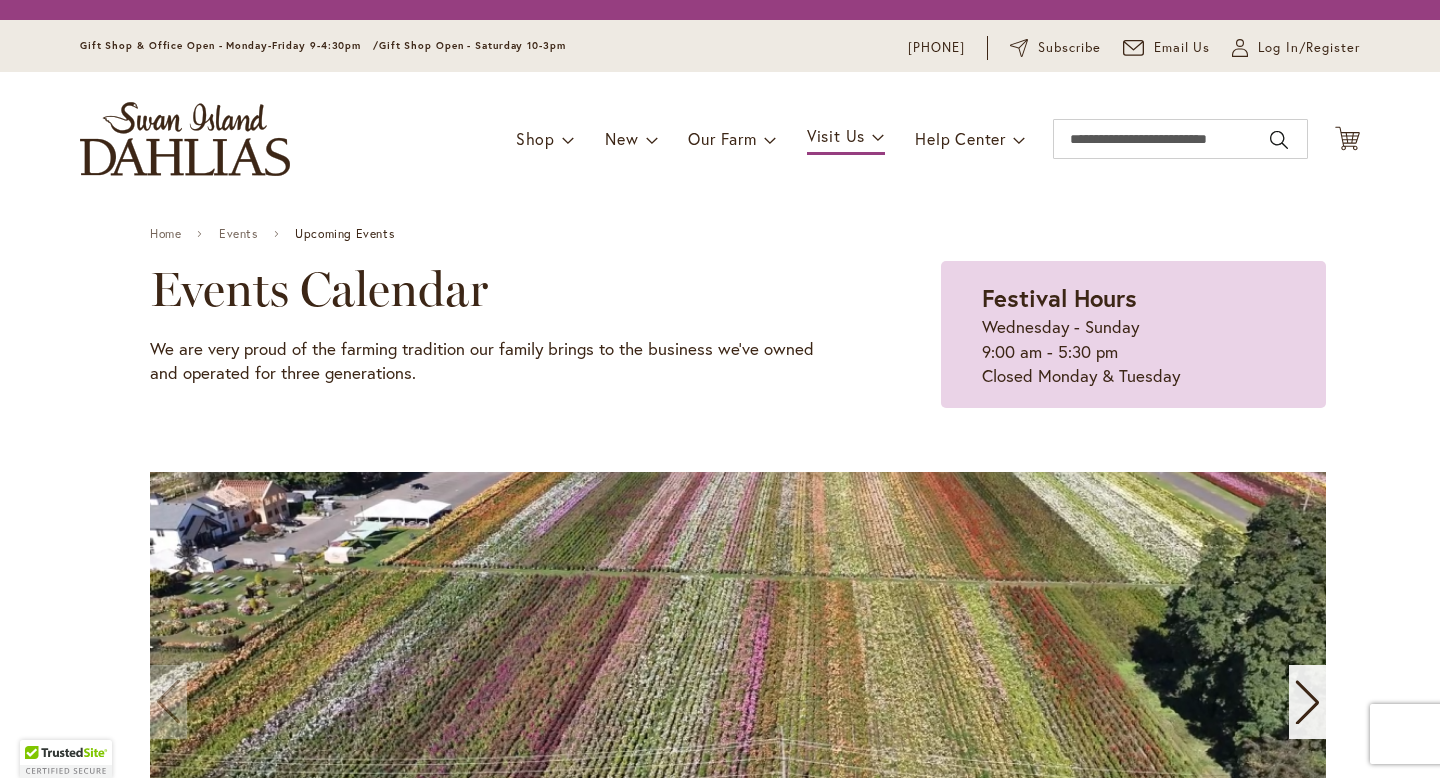 scroll, scrollTop: 0, scrollLeft: 0, axis: both 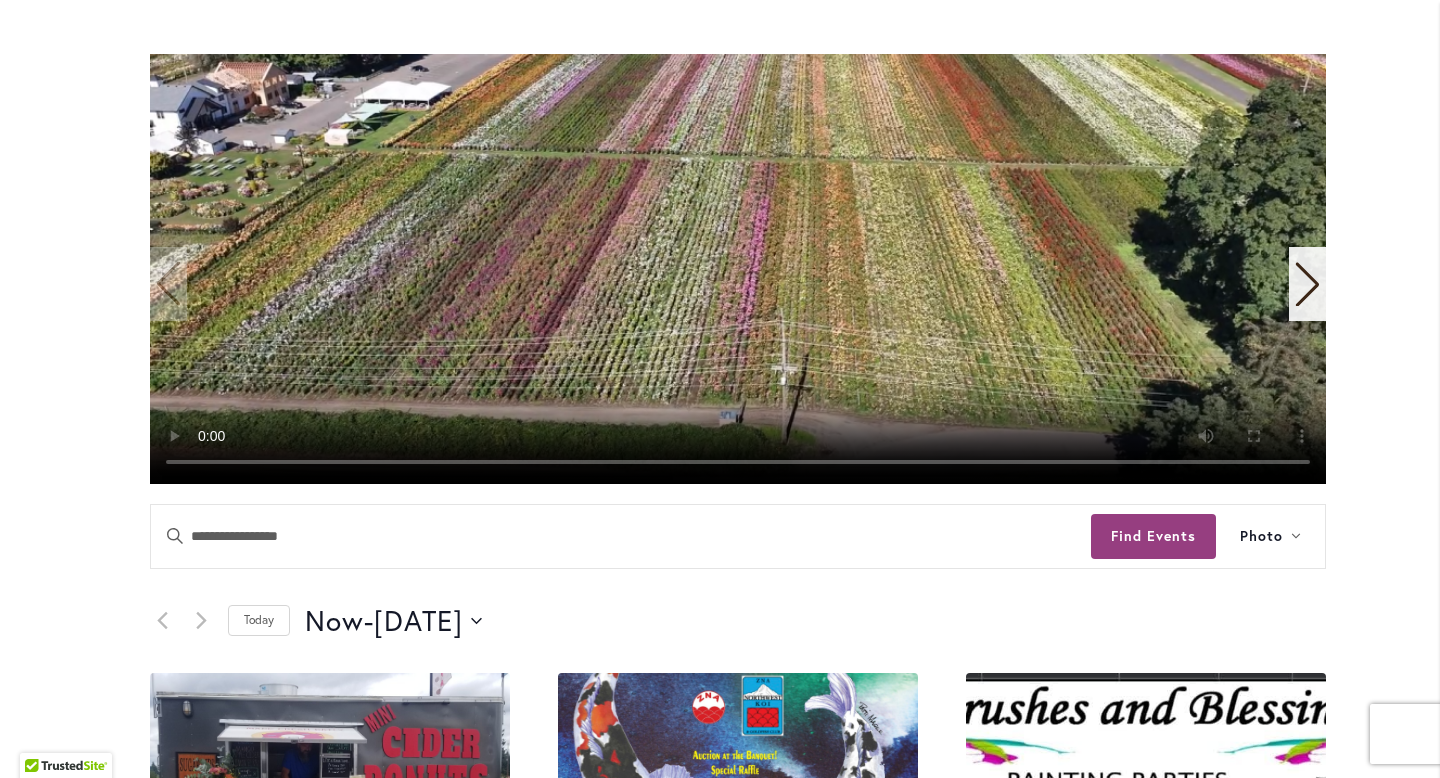 click at bounding box center [1307, 284] 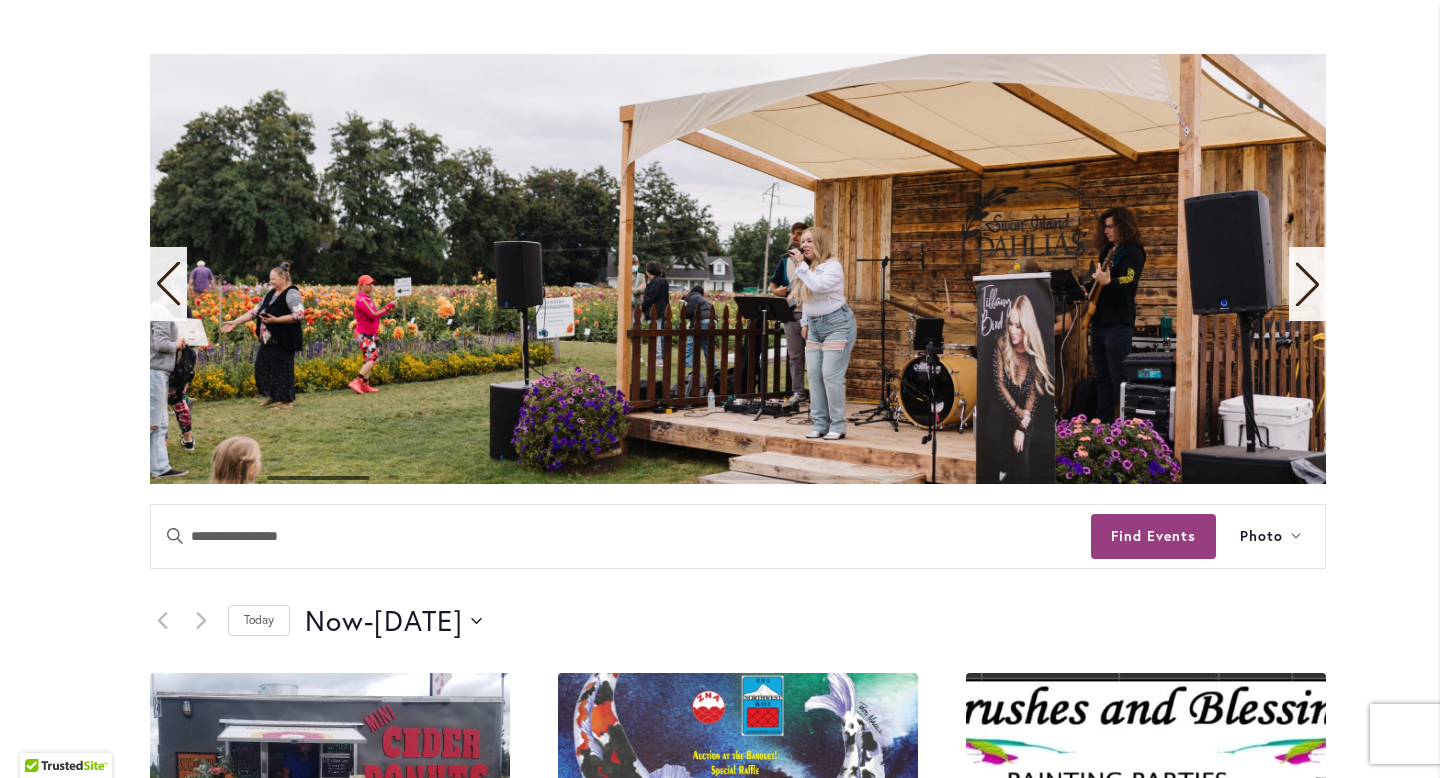 click at bounding box center (1307, 284) 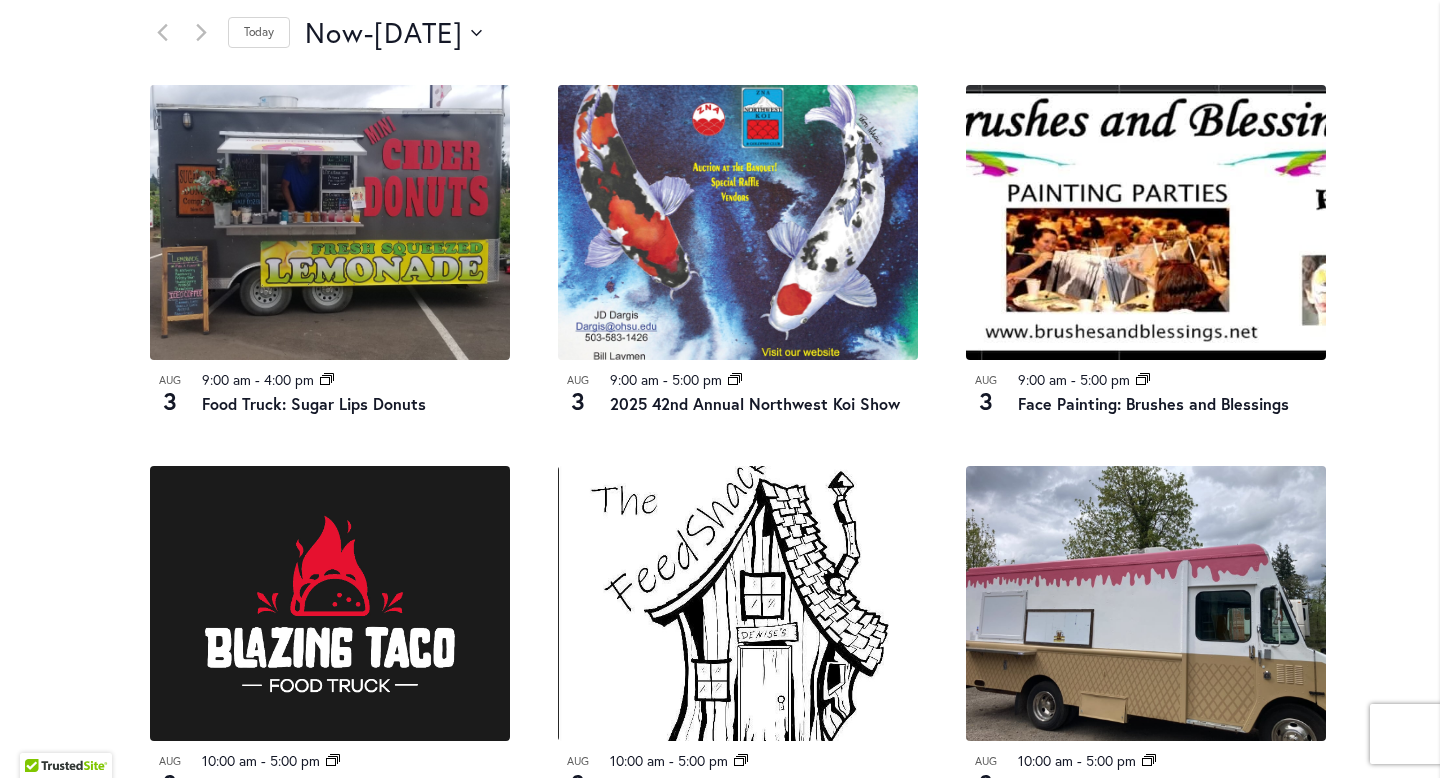 scroll, scrollTop: 1049, scrollLeft: 0, axis: vertical 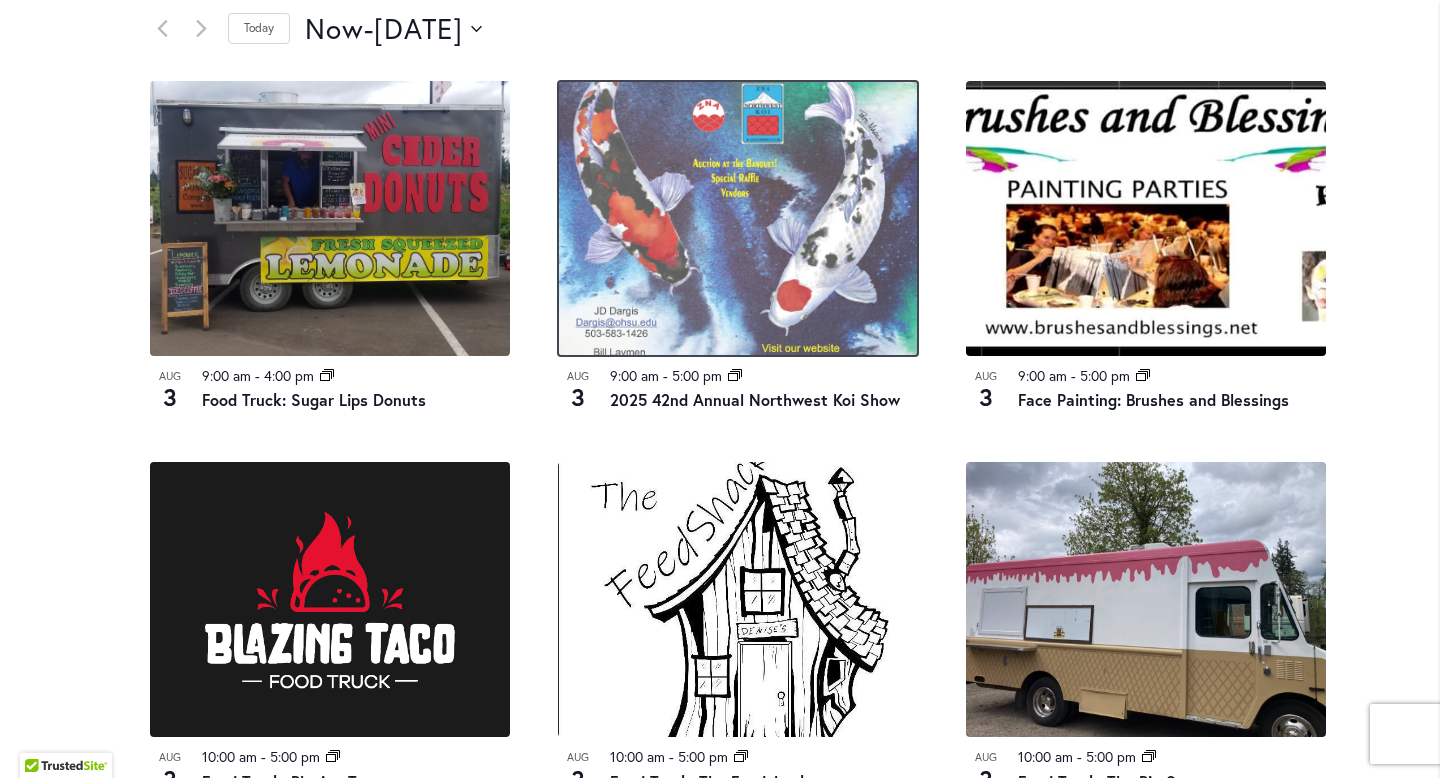 click at bounding box center (738, 218) 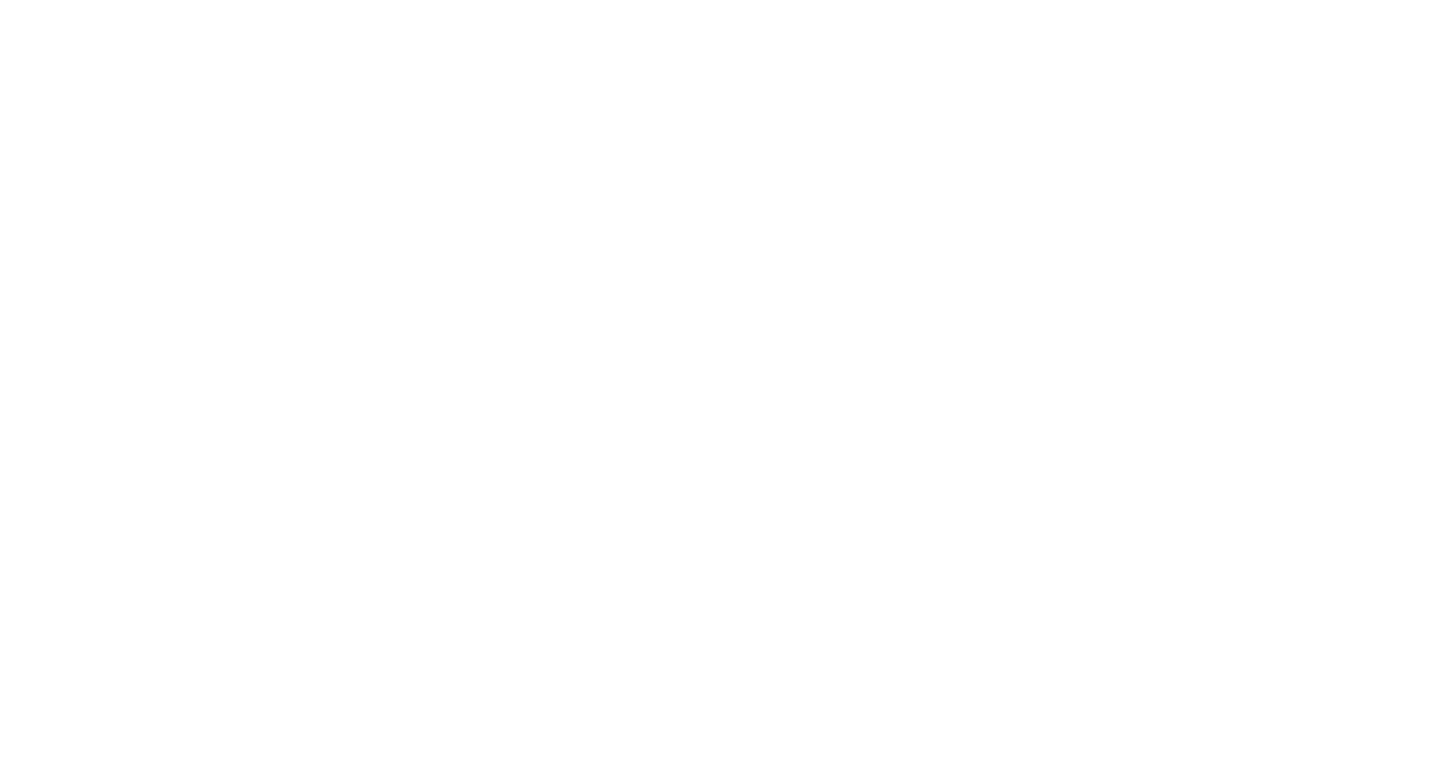 scroll, scrollTop: 0, scrollLeft: 0, axis: both 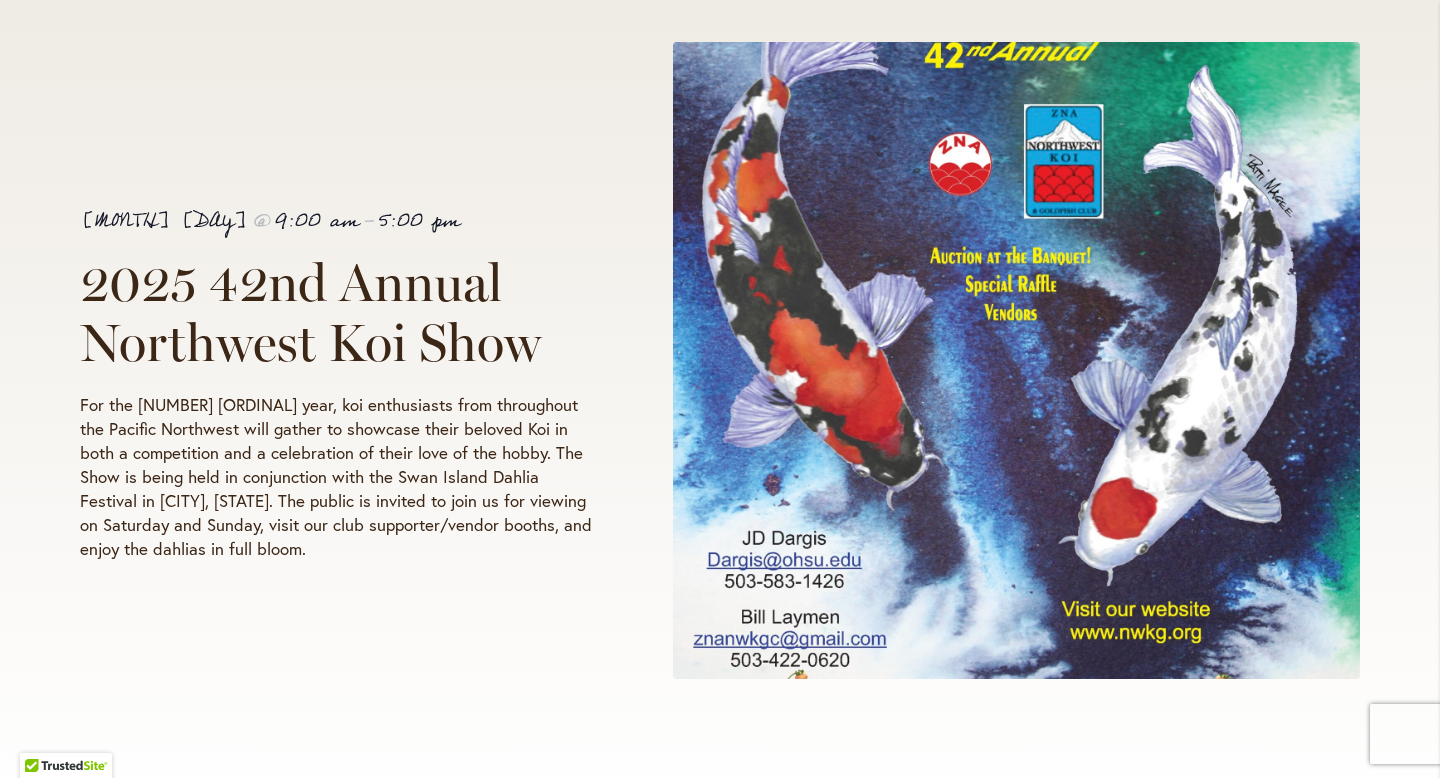 click on "For the 42nd year, koi enthusiasts from throughout the Pacific Northwest will gather to showcase their beloved Koi in both a competition and a celebration of their love of the hobby. The Show is being held in conjunction with the Swan Island Dahlia Festival in Canby, OR. The public is invited to join us for viewing on Saturday and Sunday, visit our club supporter/vendor booths, and enjoy the dahlias in full bloom." at bounding box center [339, 477] 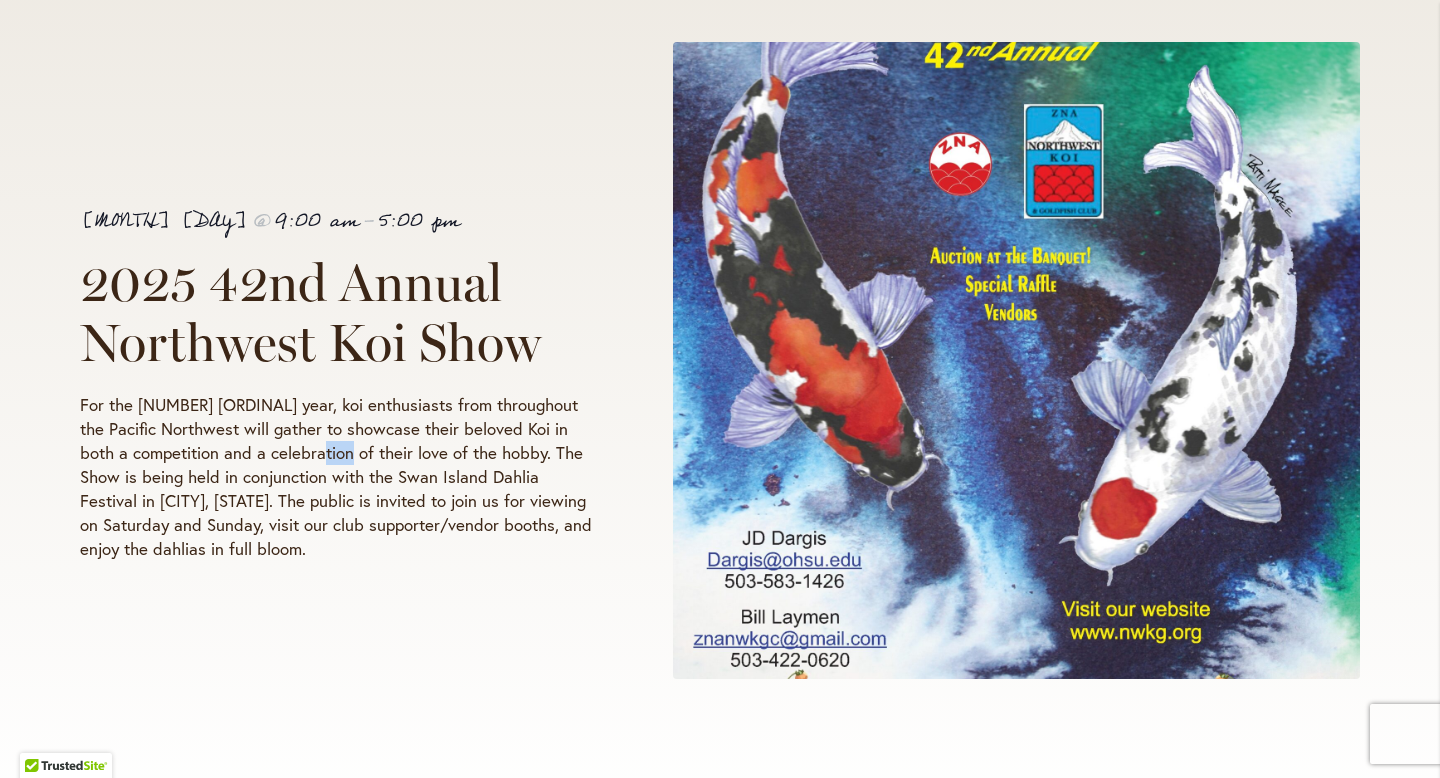 click on "For the 42nd year, koi enthusiasts from throughout the Pacific Northwest will gather to showcase their beloved Koi in both a competition and a celebration of their love of the hobby. The Show is being held in conjunction with the Swan Island Dahlia Festival in Canby, OR. The public is invited to join us for viewing on Saturday and Sunday, visit our club supporter/vendor booths, and enjoy the dahlias in full bloom." at bounding box center (339, 477) 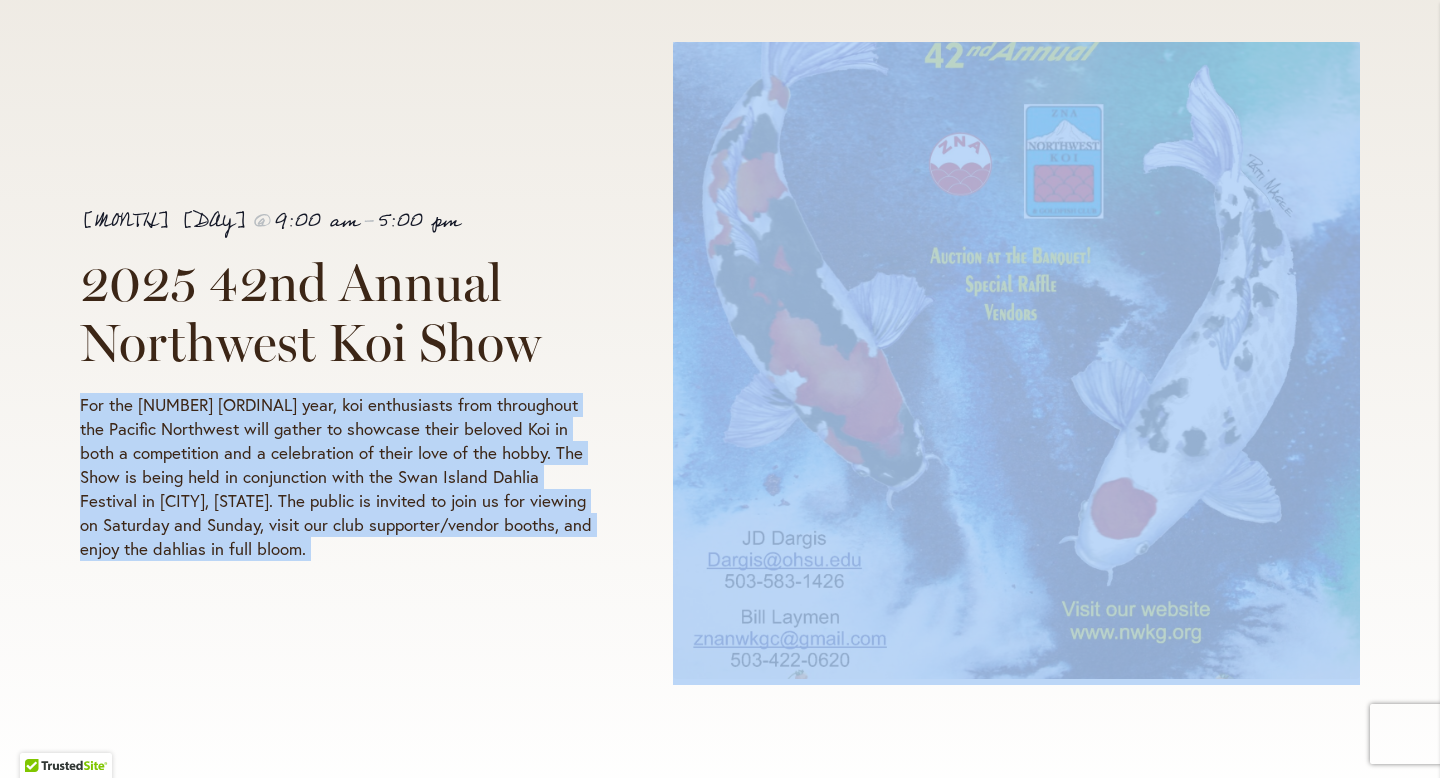 click on "For the 42nd year, koi enthusiasts from throughout the Pacific Northwest will gather to showcase their beloved Koi in both a competition and a celebration of their love of the hobby. The Show is being held in conjunction with the Swan Island Dahlia Festival in Canby, OR. The public is invited to join us for viewing on Saturday and Sunday, visit our club supporter/vendor booths, and enjoy the dahlias in full bloom." at bounding box center [339, 477] 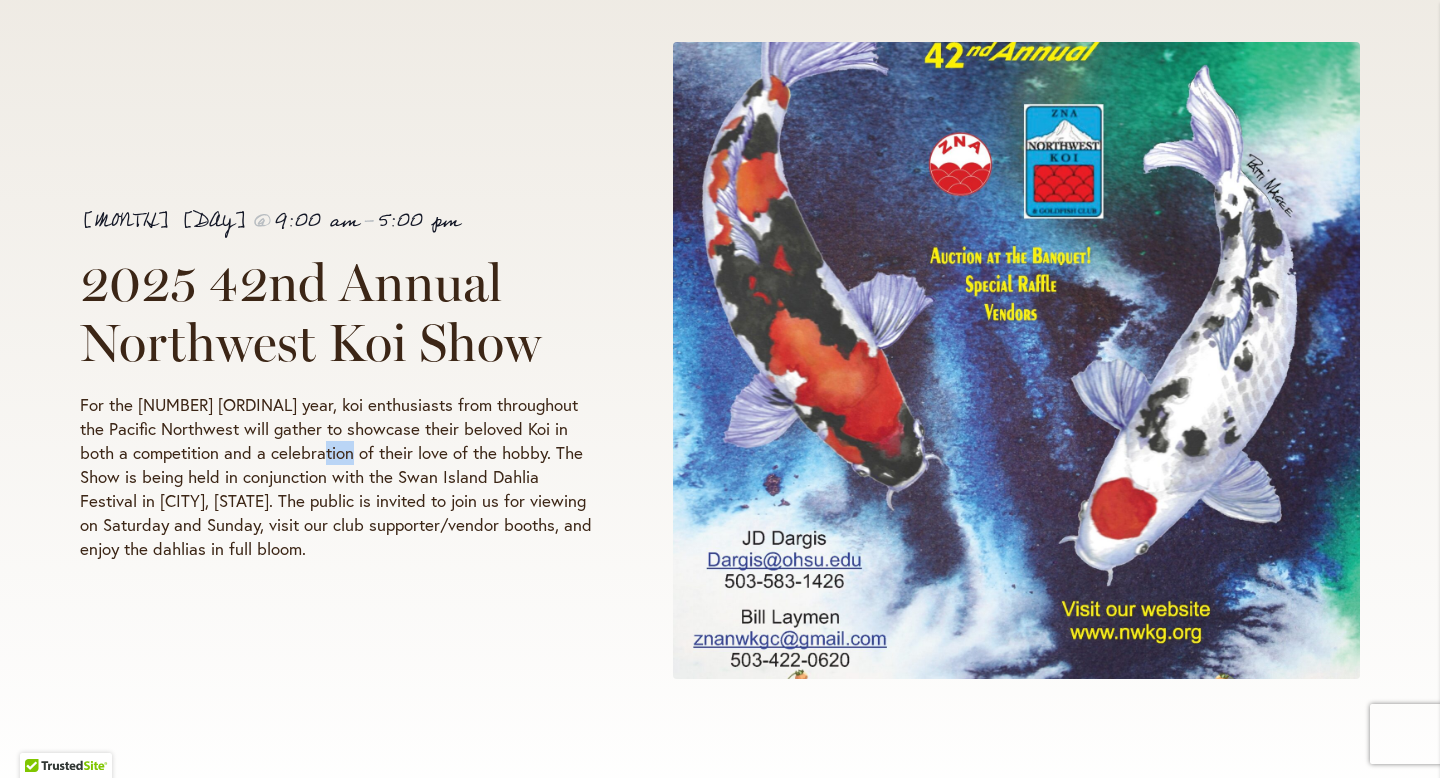 click on "For the 42nd year, koi enthusiasts from throughout the Pacific Northwest will gather to showcase their beloved Koi in both a competition and a celebration of their love of the hobby. The Show is being held in conjunction with the Swan Island Dahlia Festival in Canby, OR. The public is invited to join us for viewing on Saturday and Sunday, visit our club supporter/vendor booths, and enjoy the dahlias in full bloom." at bounding box center (339, 477) 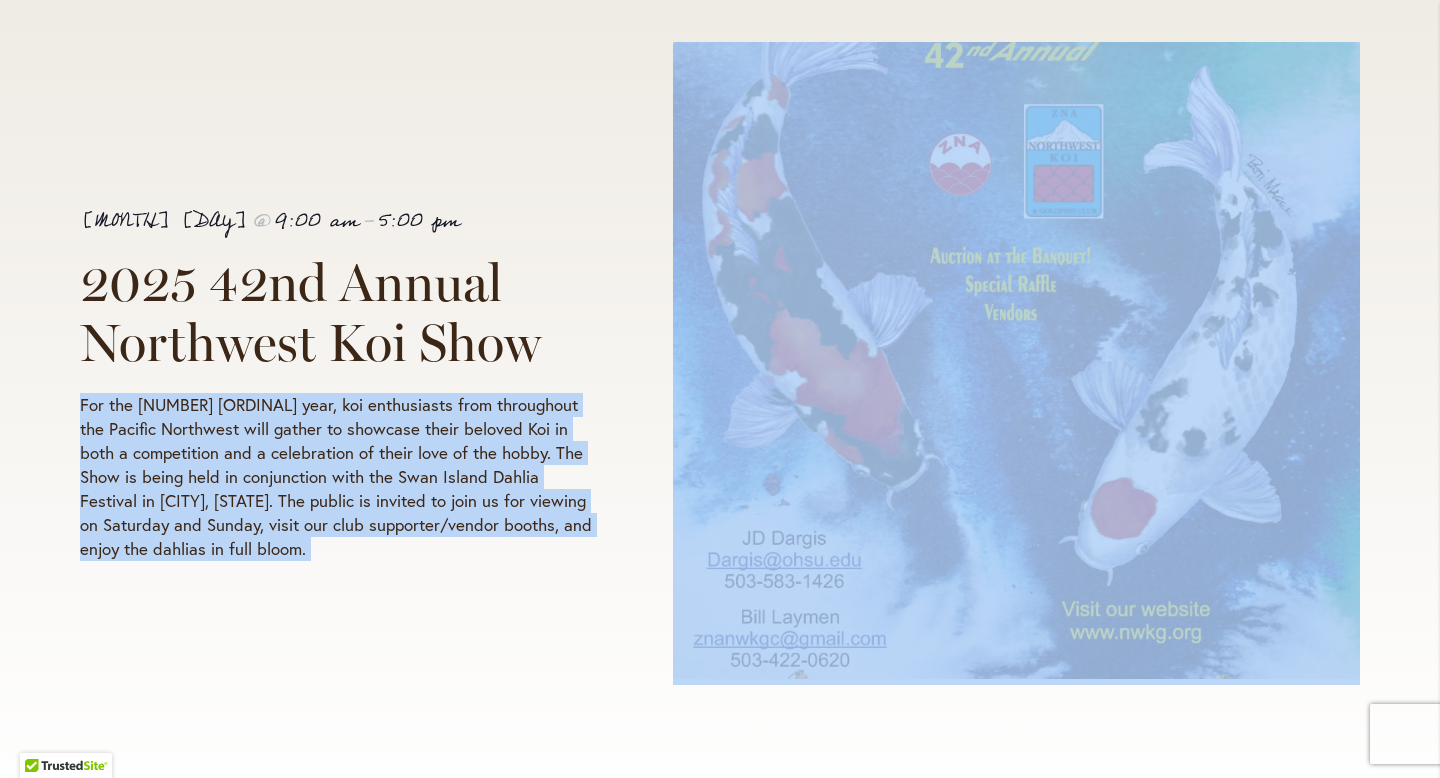 click on "For the 42nd year, koi enthusiasts from throughout the Pacific Northwest will gather to showcase their beloved Koi in both a competition and a celebration of their love of the hobby. The Show is being held in conjunction with the Swan Island Dahlia Festival in Canby, OR. The public is invited to join us for viewing on Saturday and Sunday, visit our club supporter/vendor booths, and enjoy the dahlias in full bloom." at bounding box center (339, 477) 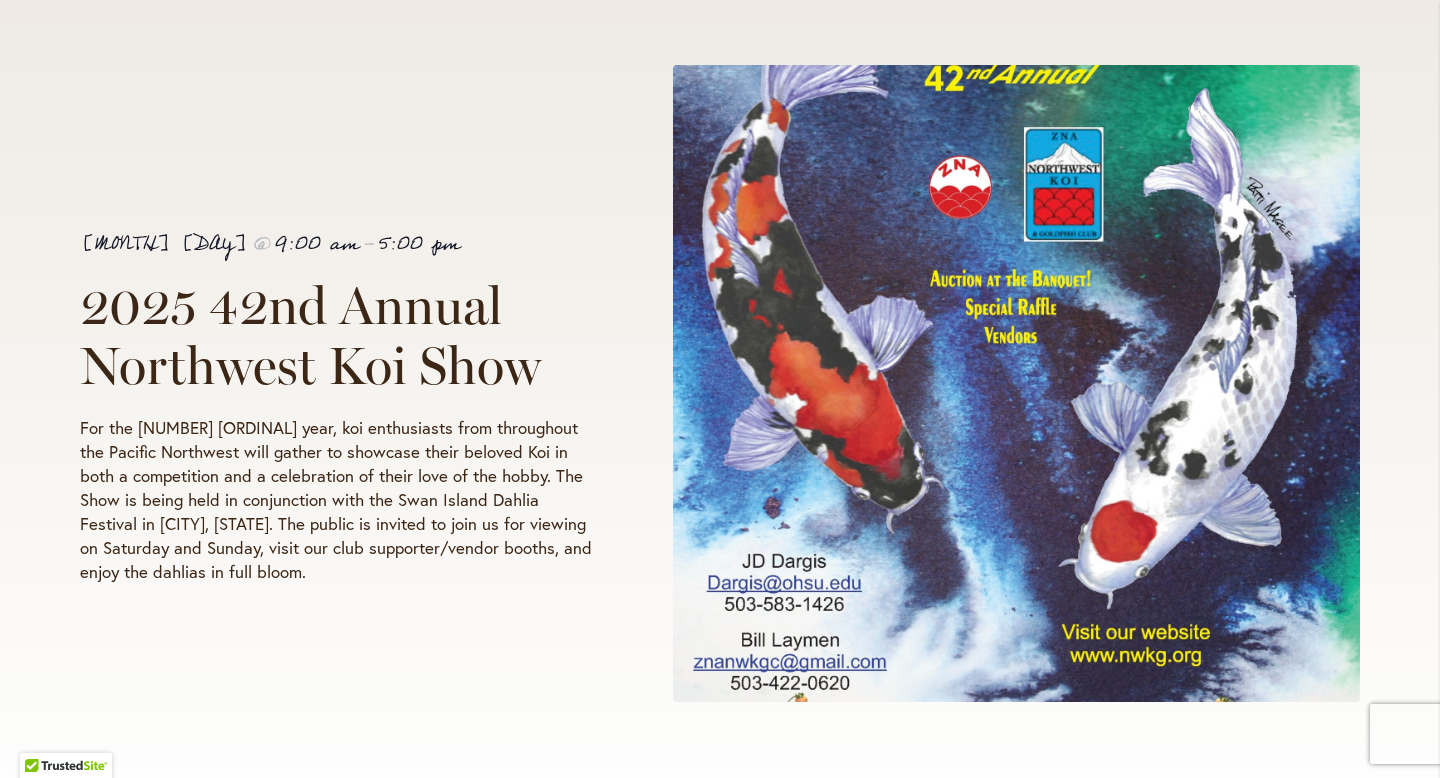 scroll, scrollTop: 360, scrollLeft: 0, axis: vertical 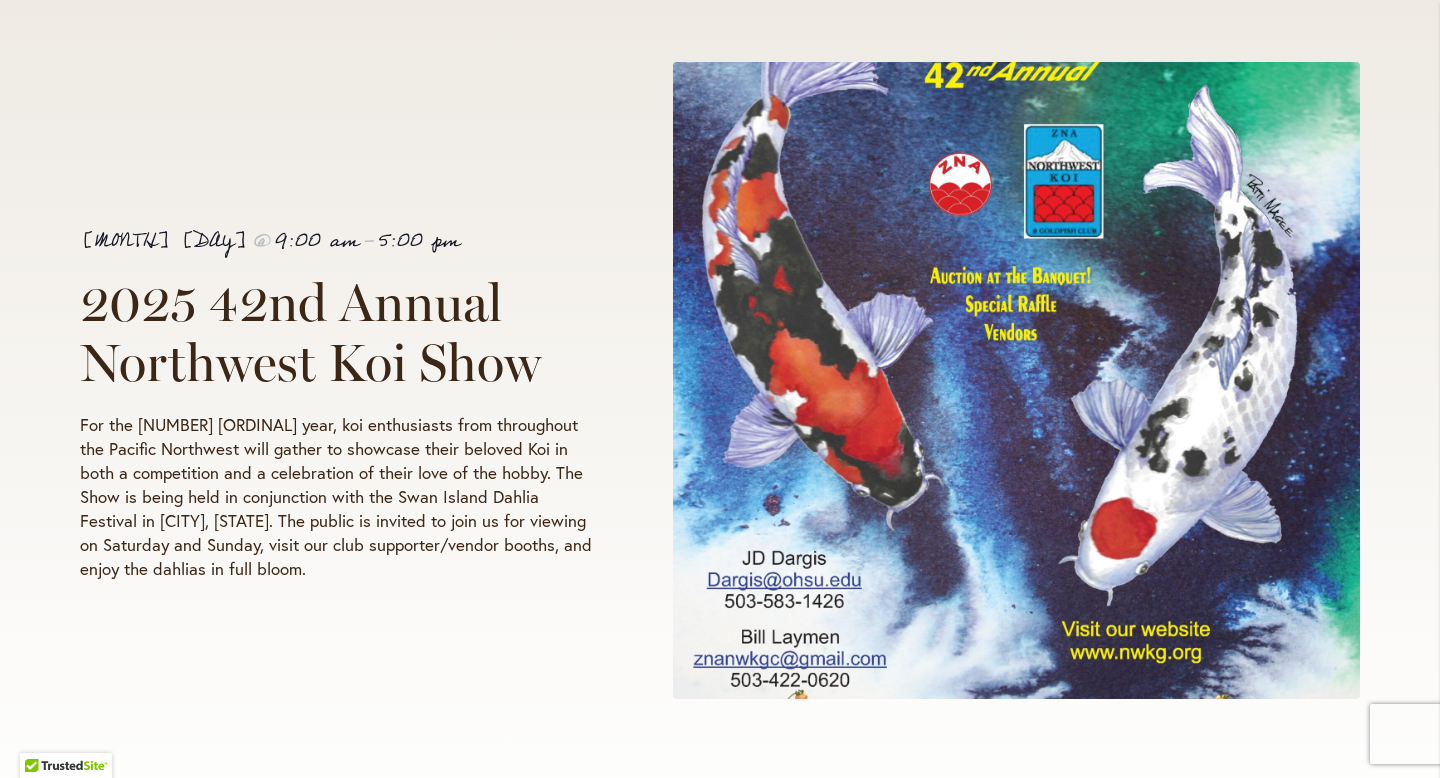 click on "2025 42nd Annual Northwest Koi Show" at bounding box center [310, 332] 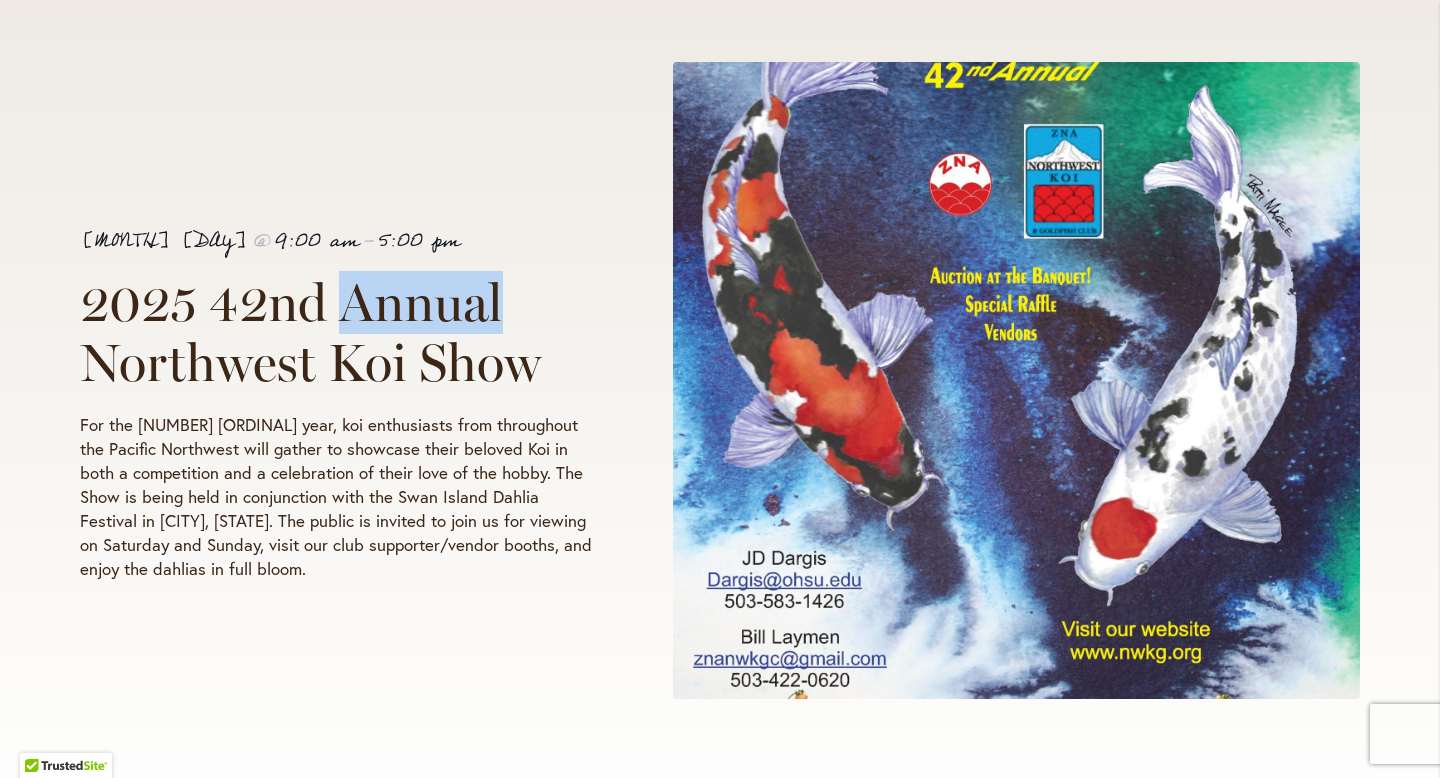 click on "2025 42nd Annual Northwest Koi Show" at bounding box center (310, 332) 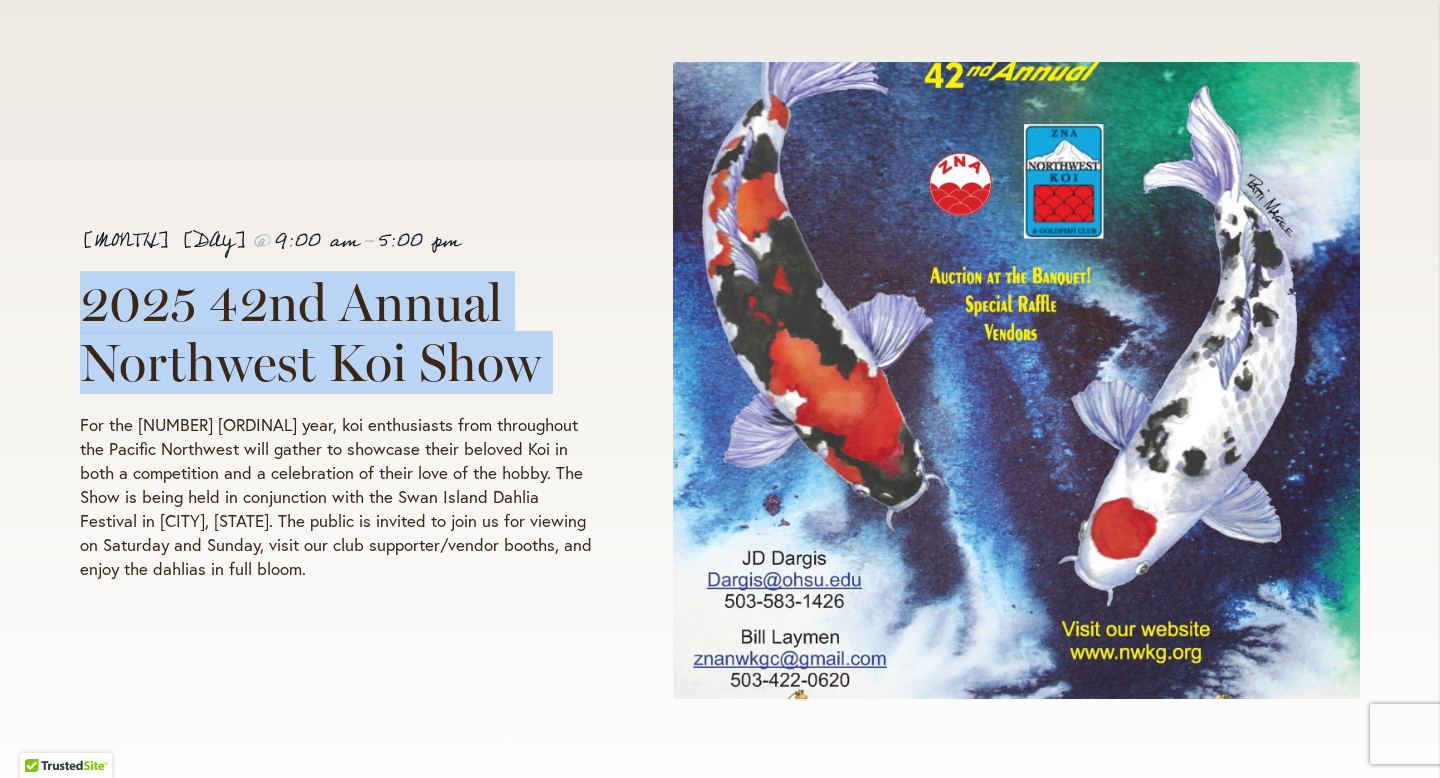 click on "2025 42nd Annual Northwest Koi Show" at bounding box center [310, 332] 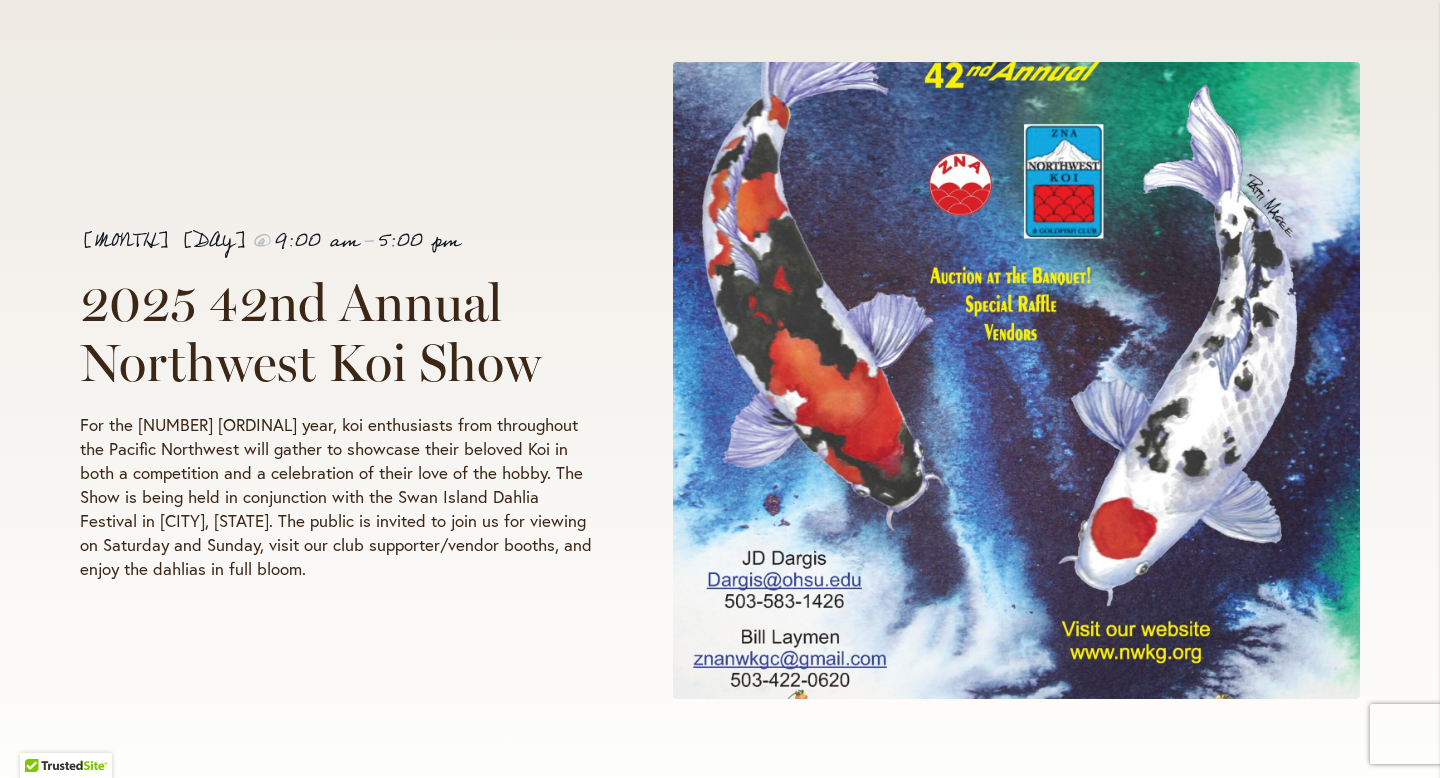 click on "For the 42nd year, koi enthusiasts from throughout the Pacific Northwest will gather to showcase their beloved Koi in both a competition and a celebration of their love of the hobby. The Show is being held in conjunction with the Swan Island Dahlia Festival in Canby, OR. The public is invited to join us for viewing on Saturday and Sunday, visit our club supporter/vendor booths, and enjoy the dahlias in full bloom." at bounding box center [339, 497] 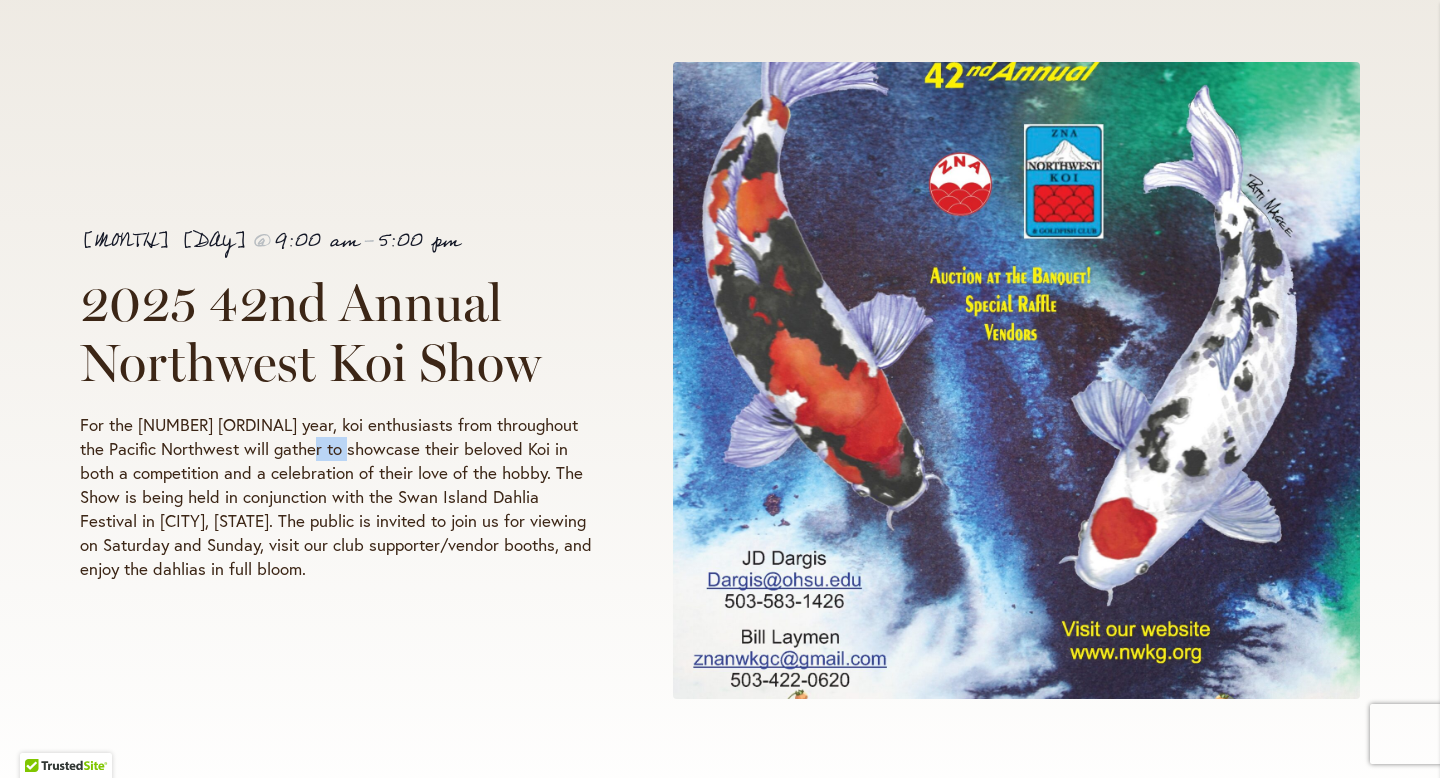 click on "For the 42nd year, koi enthusiasts from throughout the Pacific Northwest will gather to showcase their beloved Koi in both a competition and a celebration of their love of the hobby. The Show is being held in conjunction with the Swan Island Dahlia Festival in Canby, OR. The public is invited to join us for viewing on Saturday and Sunday, visit our club supporter/vendor booths, and enjoy the dahlias in full bloom." at bounding box center (339, 497) 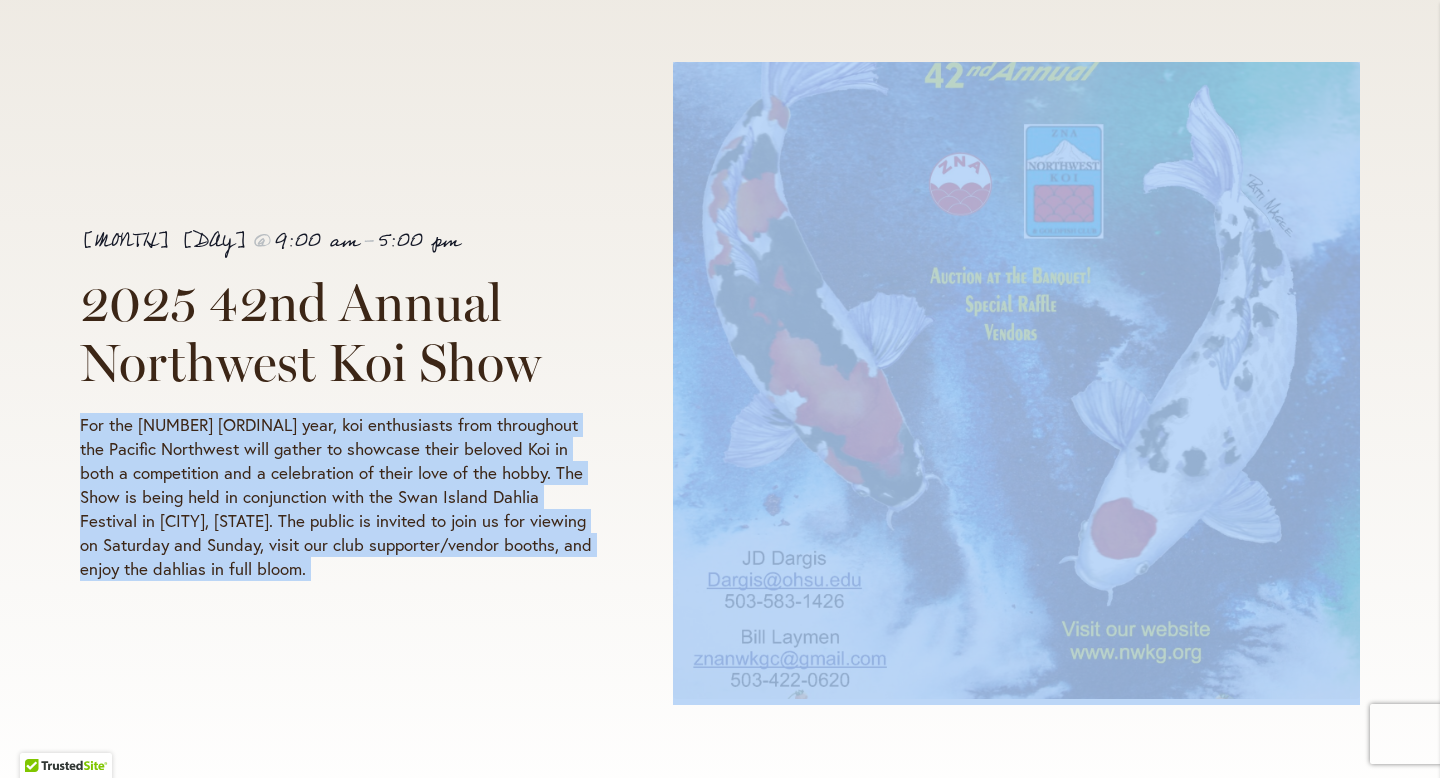 click on "For the 42nd year, koi enthusiasts from throughout the Pacific Northwest will gather to showcase their beloved Koi in both a competition and a celebration of their love of the hobby. The Show is being held in conjunction with the Swan Island Dahlia Festival in Canby, OR. The public is invited to join us for viewing on Saturday and Sunday, visit our club supporter/vendor booths, and enjoy the dahlias in full bloom." at bounding box center [339, 497] 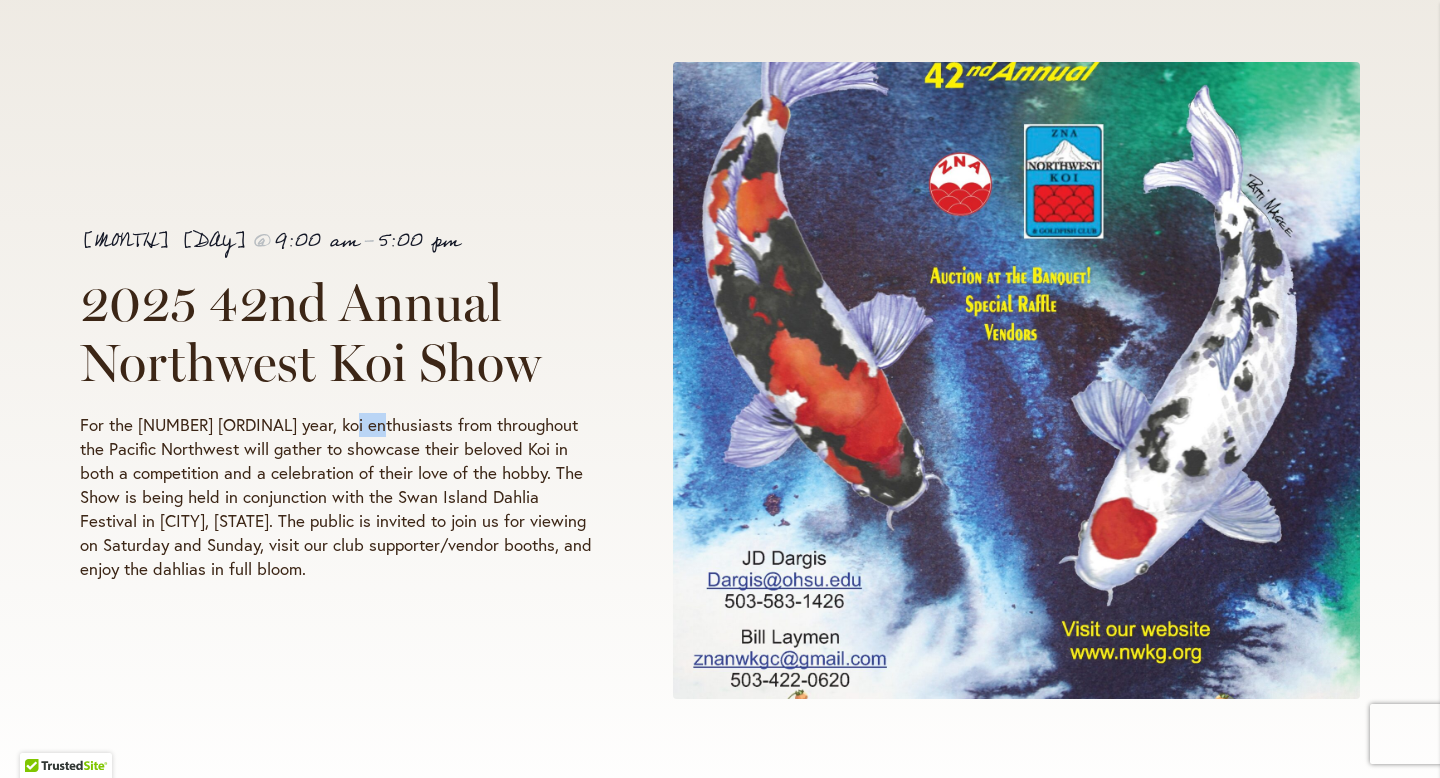 click on "For the 42nd year, koi enthusiasts from throughout the Pacific Northwest will gather to showcase their beloved Koi in both a competition and a celebration of their love of the hobby. The Show is being held in conjunction with the Swan Island Dahlia Festival in Canby, OR. The public is invited to join us for viewing on Saturday and Sunday, visit our club supporter/vendor booths, and enjoy the dahlias in full bloom." at bounding box center [339, 497] 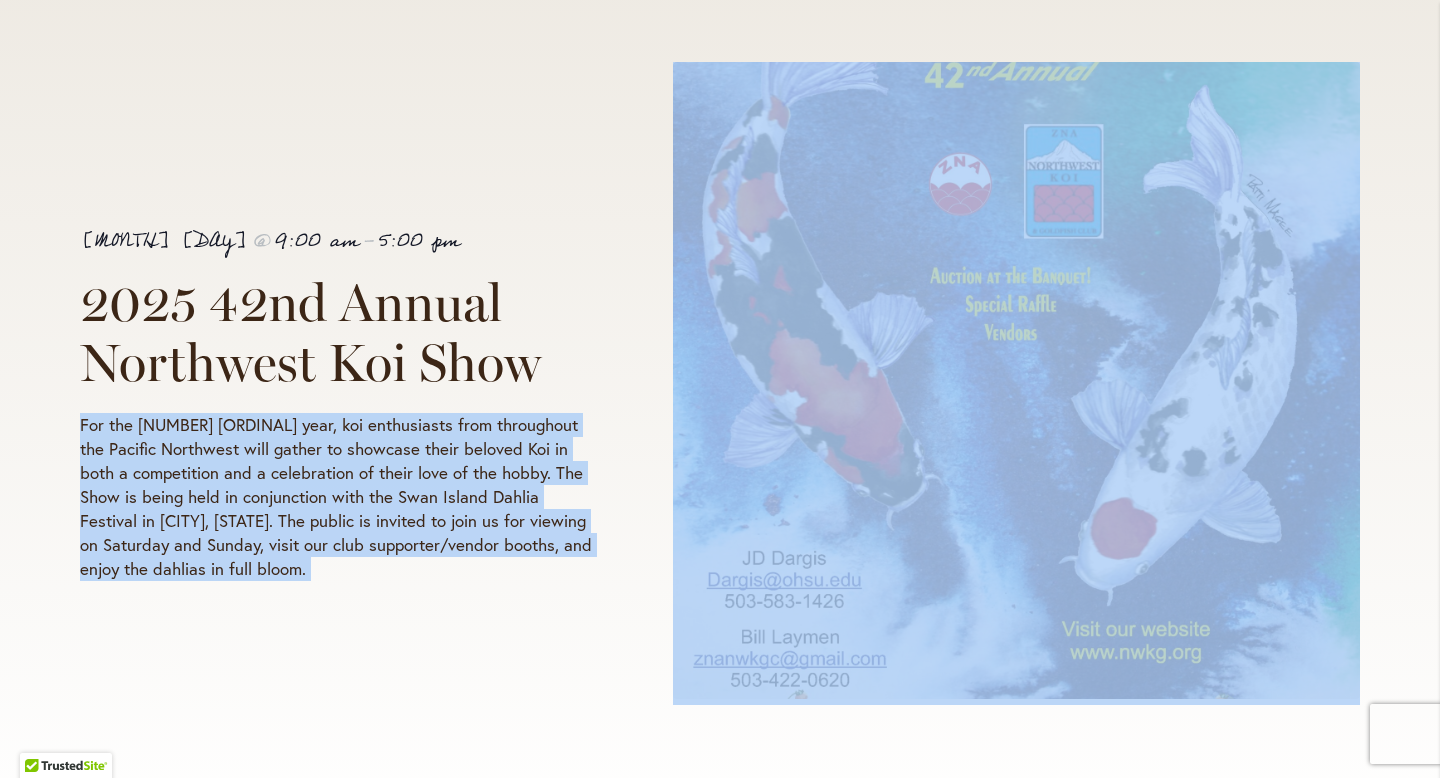 click on "For the 42nd year, koi enthusiasts from throughout the Pacific Northwest will gather to showcase their beloved Koi in both a competition and a celebration of their love of the hobby. The Show is being held in conjunction with the Swan Island Dahlia Festival in Canby, OR. The public is invited to join us for viewing on Saturday and Sunday, visit our club supporter/vendor booths, and enjoy the dahlias in full bloom." at bounding box center [339, 497] 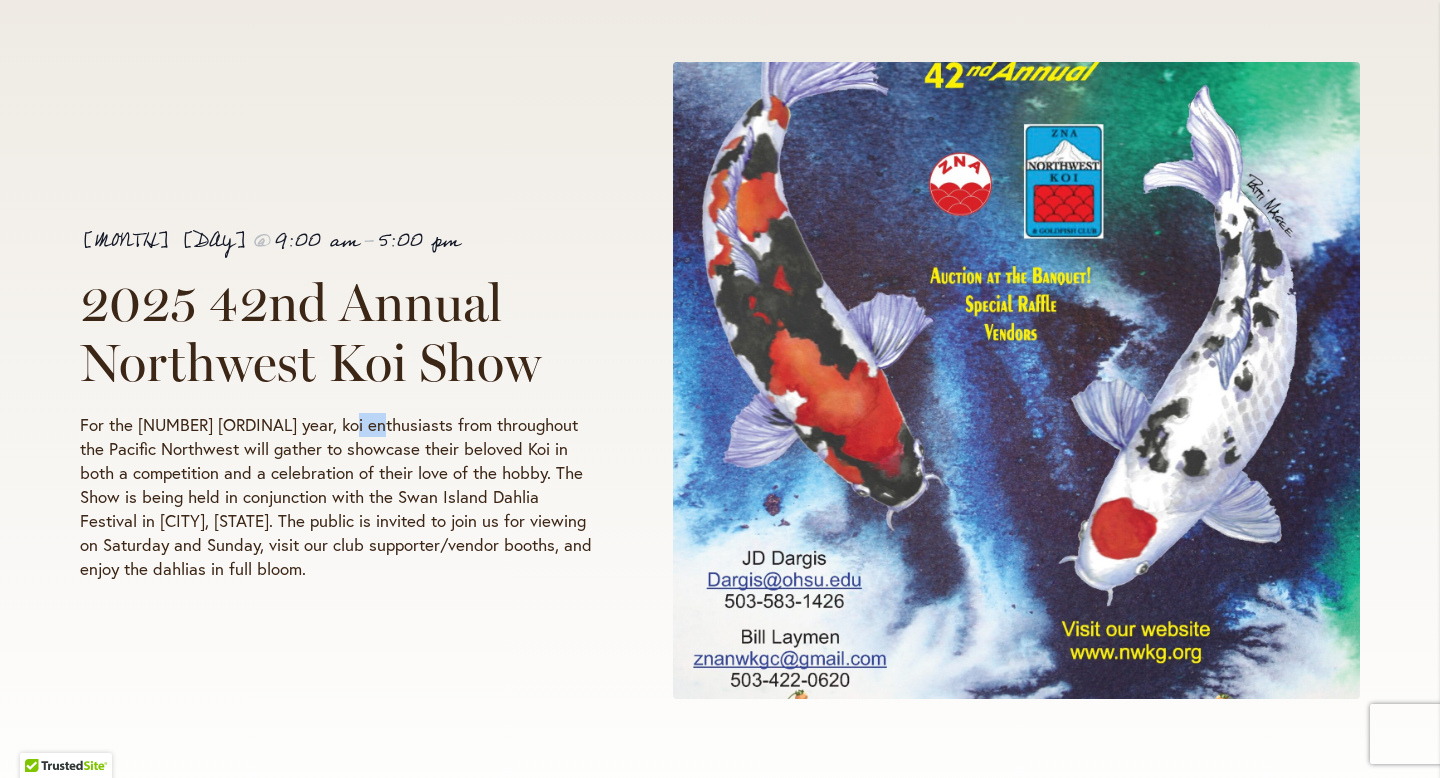 click on "For the 42nd year, koi enthusiasts from throughout the Pacific Northwest will gather to showcase their beloved Koi in both a competition and a celebration of their love of the hobby. The Show is being held in conjunction with the Swan Island Dahlia Festival in Canby, OR. The public is invited to join us for viewing on Saturday and Sunday, visit our club supporter/vendor booths, and enjoy the dahlias in full bloom." at bounding box center [339, 497] 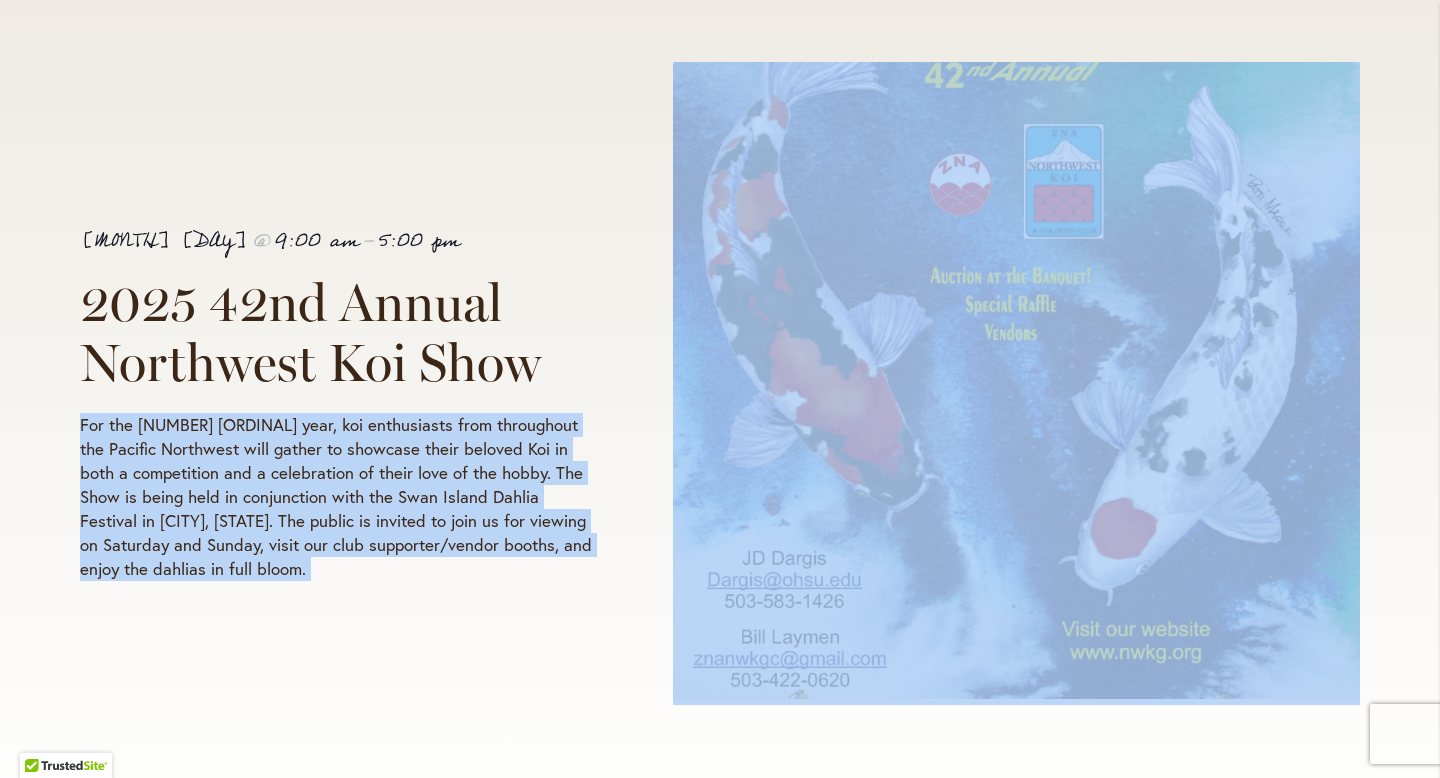 click on "For the 42nd year, koi enthusiasts from throughout the Pacific Northwest will gather to showcase their beloved Koi in both a competition and a celebration of their love of the hobby. The Show is being held in conjunction with the Swan Island Dahlia Festival in Canby, OR. The public is invited to join us for viewing on Saturday and Sunday, visit our club supporter/vendor booths, and enjoy the dahlias in full bloom." at bounding box center (339, 497) 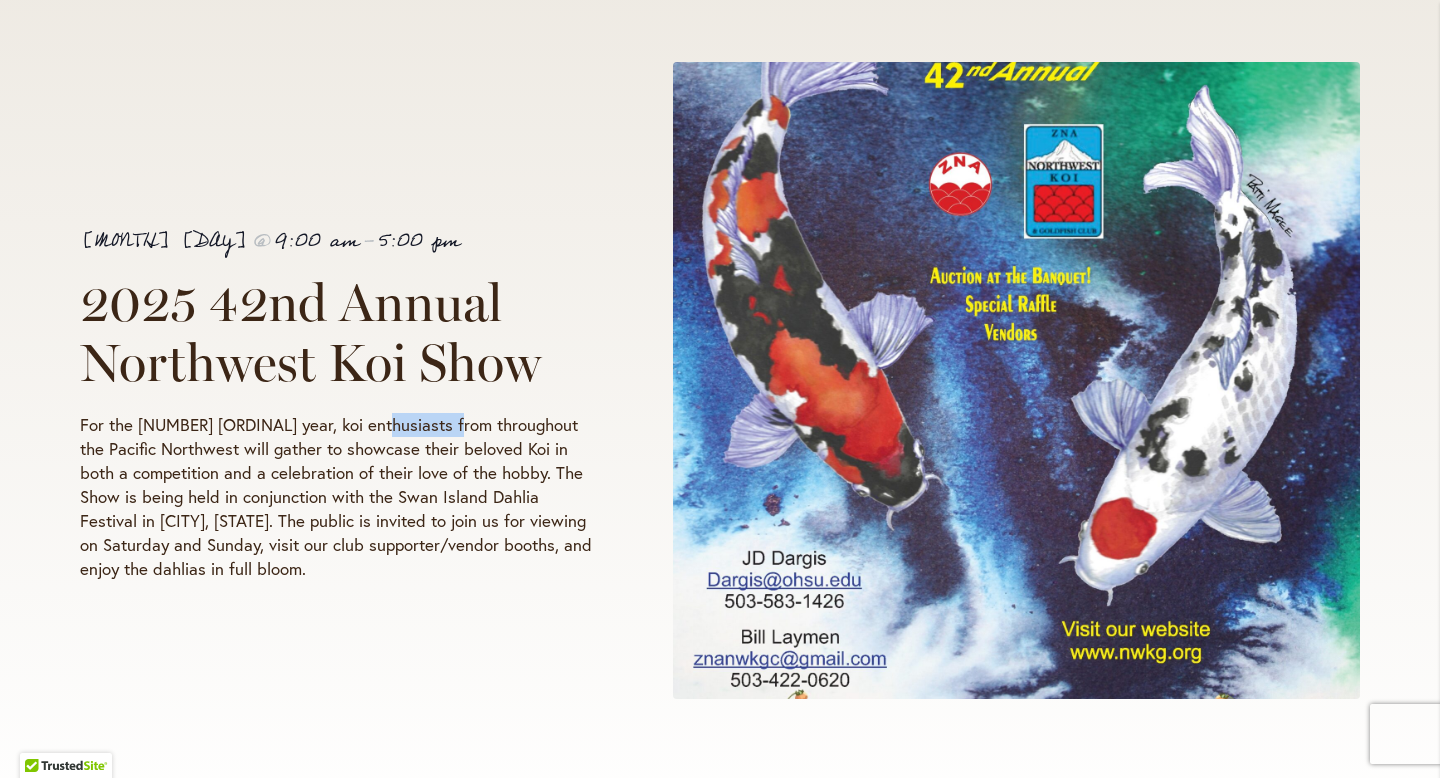 click on "For the 42nd year, koi enthusiasts from throughout the Pacific Northwest will gather to showcase their beloved Koi in both a competition and a celebration of their love of the hobby. The Show is being held in conjunction with the Swan Island Dahlia Festival in Canby, OR. The public is invited to join us for viewing on Saturday and Sunday, visit our club supporter/vendor booths, and enjoy the dahlias in full bloom." at bounding box center (339, 497) 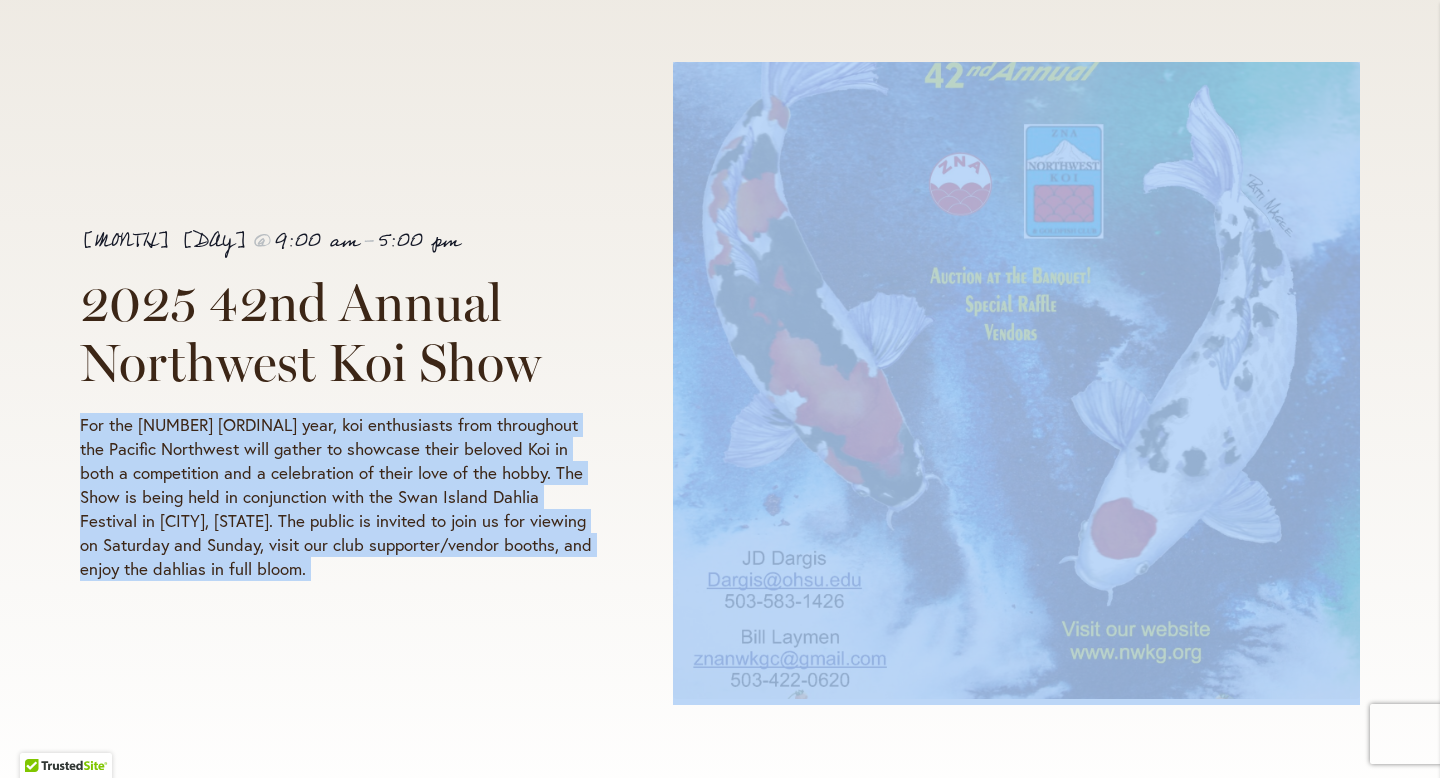click on "For the 42nd year, koi enthusiasts from throughout the Pacific Northwest will gather to showcase their beloved Koi in both a competition and a celebration of their love of the hobby. The Show is being held in conjunction with the Swan Island Dahlia Festival in Canby, OR. The public is invited to join us for viewing on Saturday and Sunday, visit our club supporter/vendor booths, and enjoy the dahlias in full bloom." at bounding box center [339, 497] 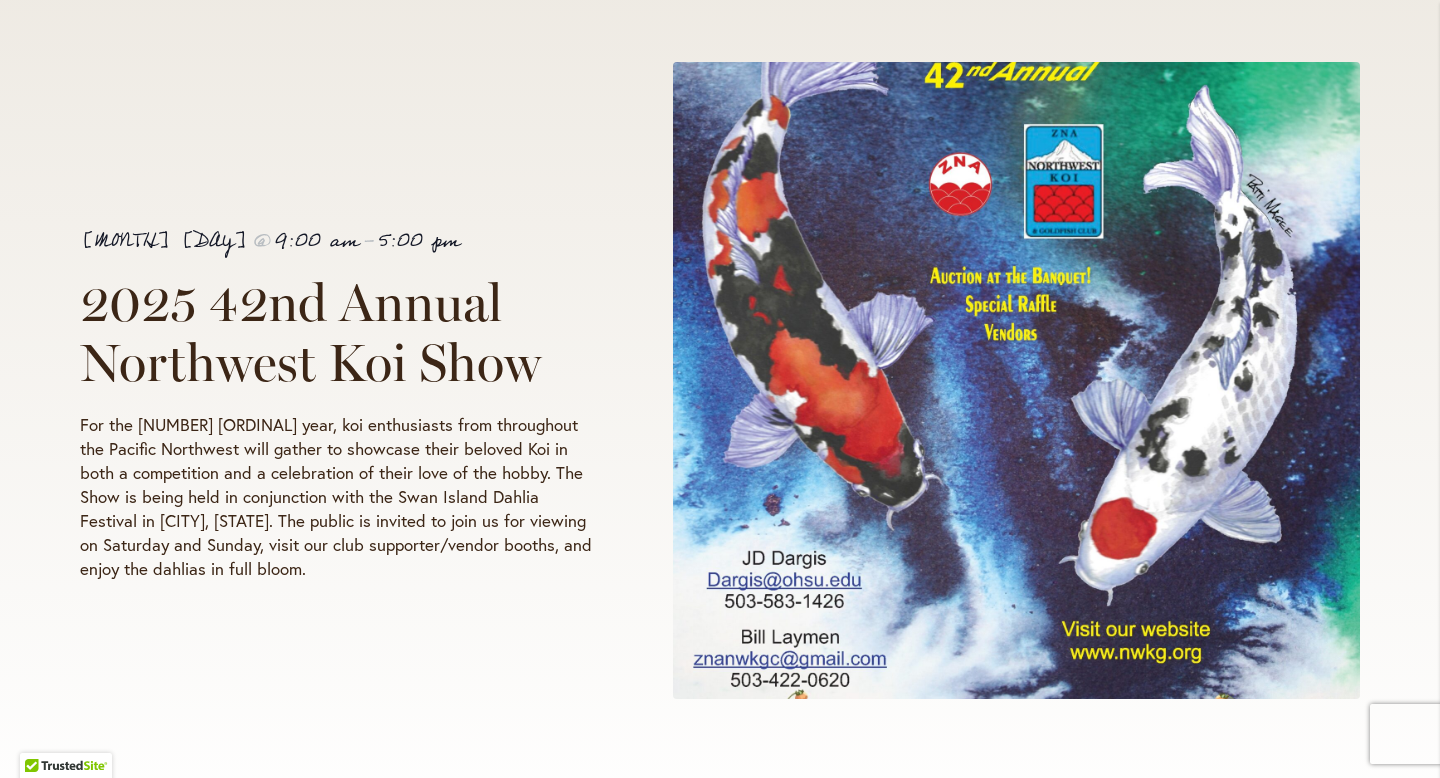 click on "For the 42nd year, koi enthusiasts from throughout the Pacific Northwest will gather to showcase their beloved Koi in both a competition and a celebration of their love of the hobby. The Show is being held in conjunction with the Swan Island Dahlia Festival in Canby, OR. The public is invited to join us for viewing on Saturday and Sunday, visit our club supporter/vendor booths, and enjoy the dahlias in full bloom." at bounding box center [339, 497] 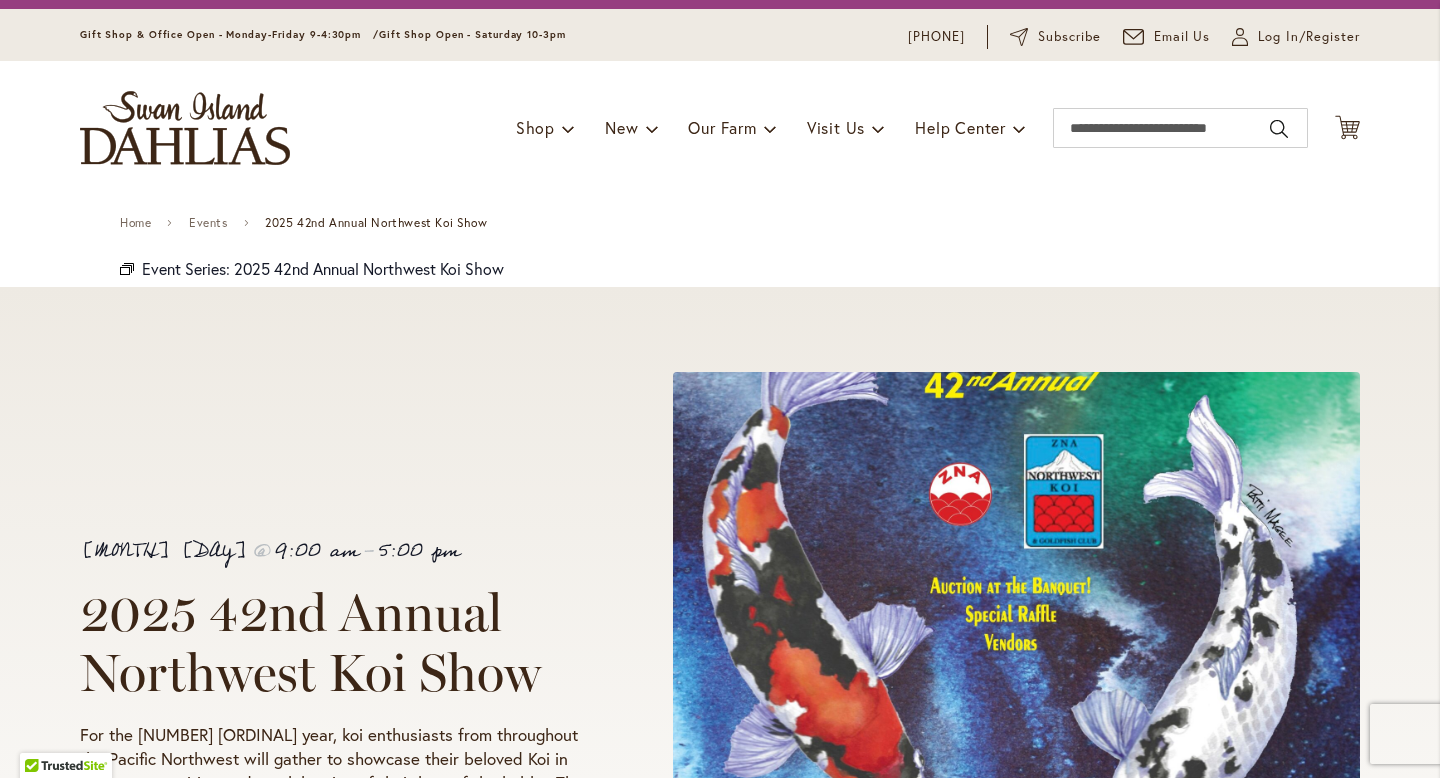 scroll, scrollTop: 0, scrollLeft: 0, axis: both 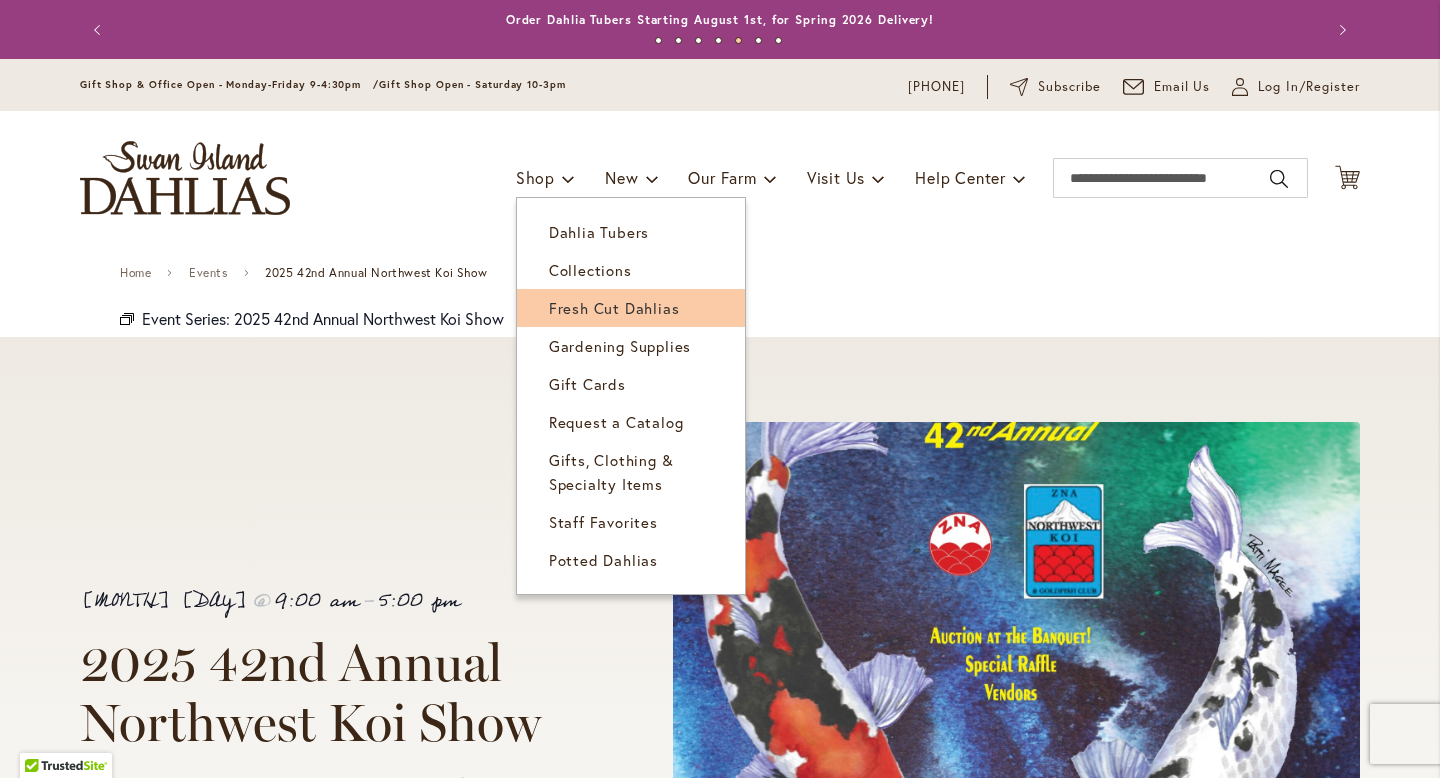 click on "Fresh Cut Dahlias" at bounding box center [614, 308] 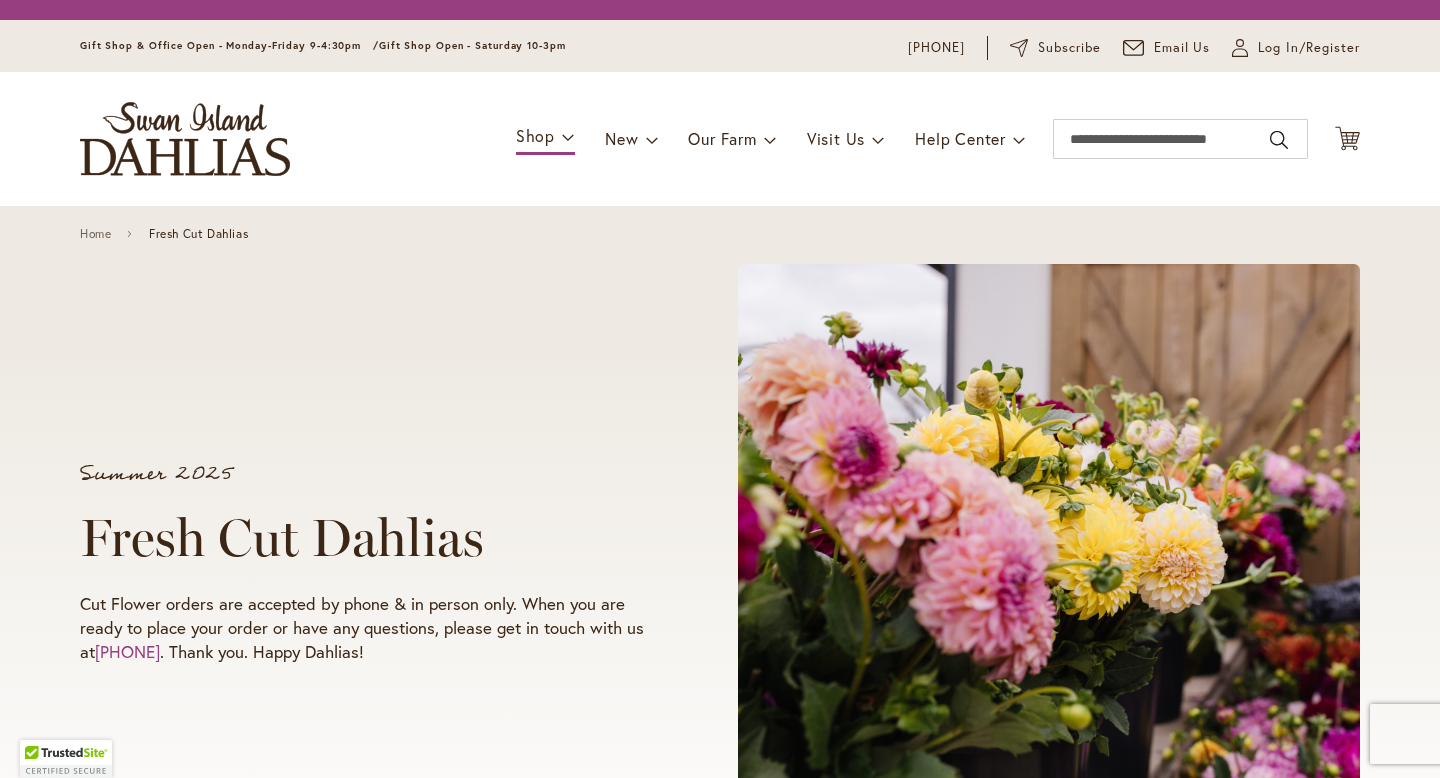 scroll, scrollTop: 0, scrollLeft: 0, axis: both 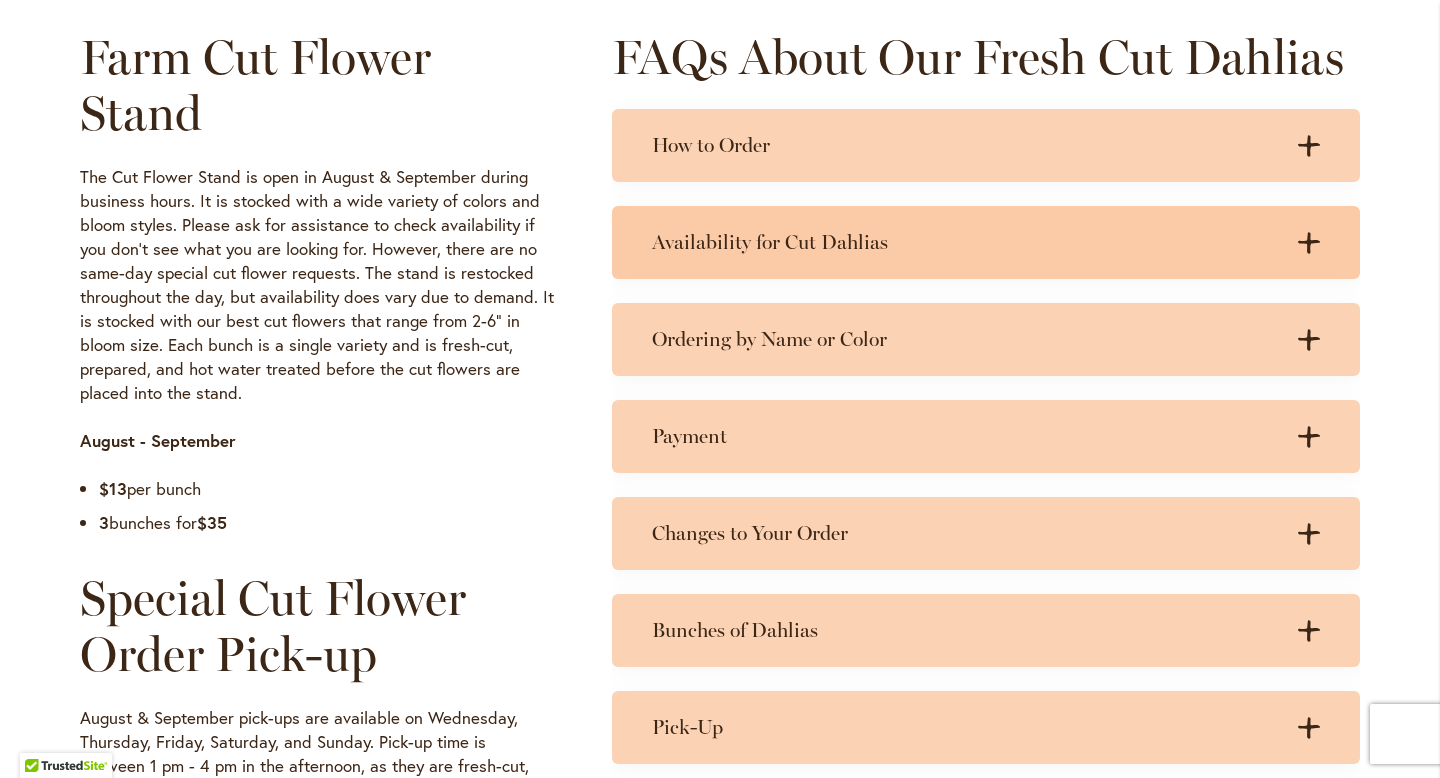 click on "Availability for Cut Dahlias" at bounding box center (966, 242) 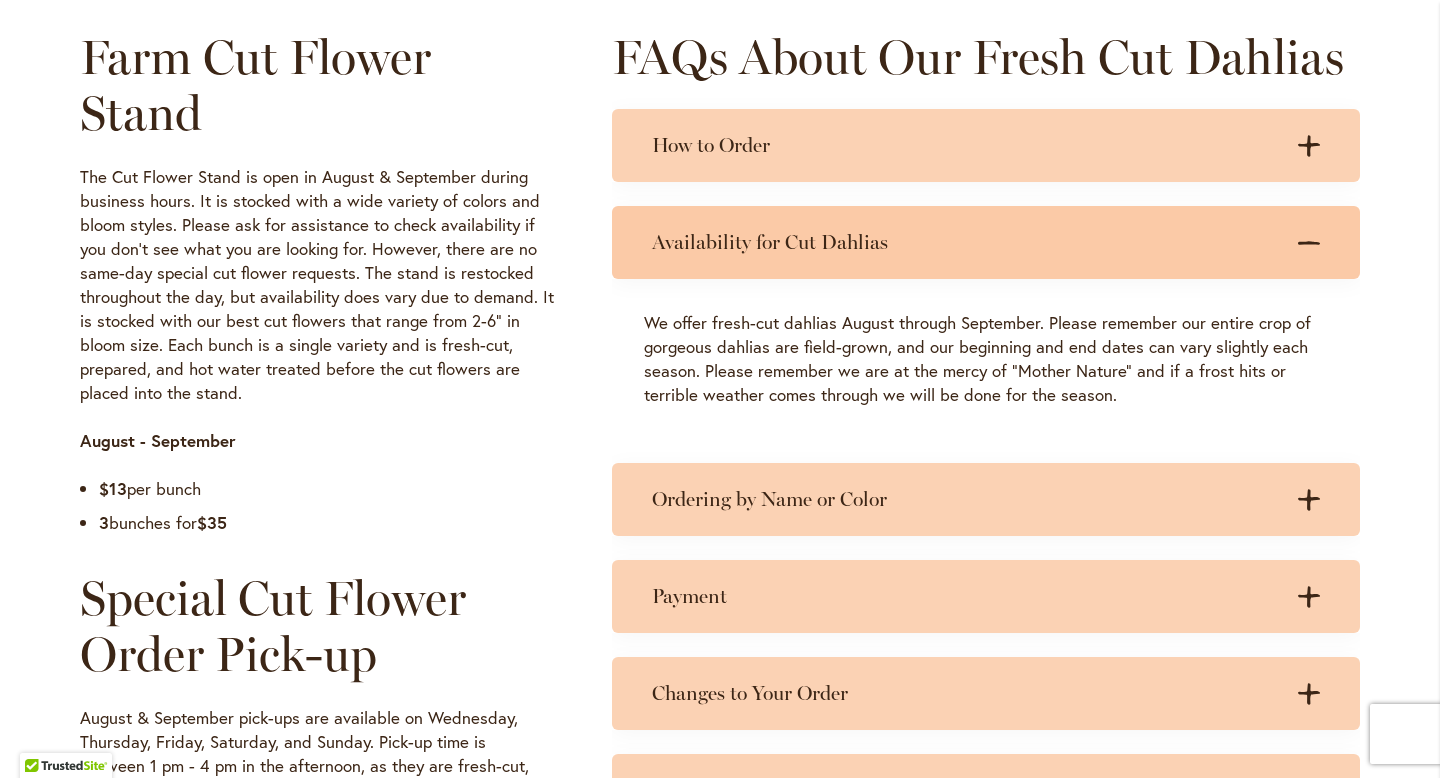 click on "Availability for Cut Dahlias" at bounding box center [966, 242] 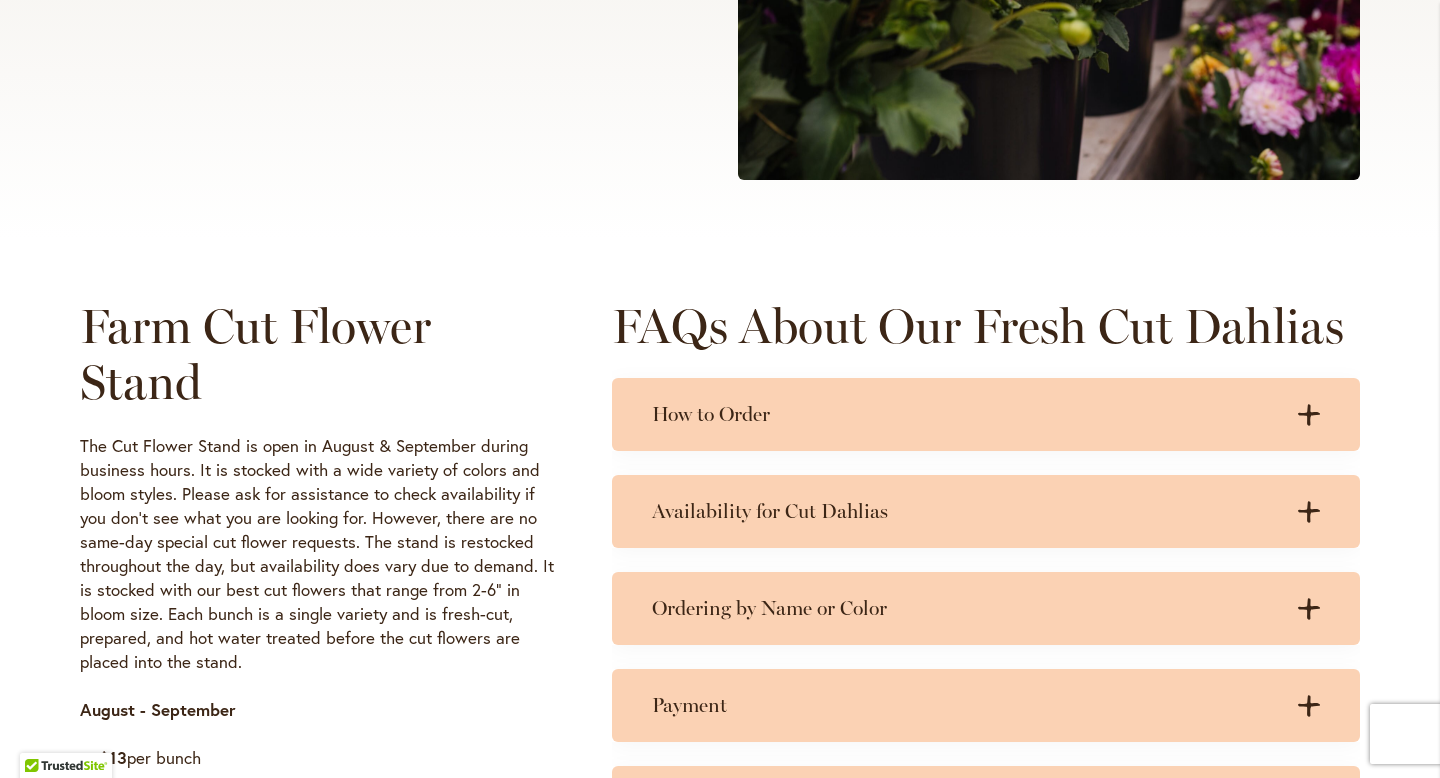 scroll, scrollTop: 0, scrollLeft: 0, axis: both 